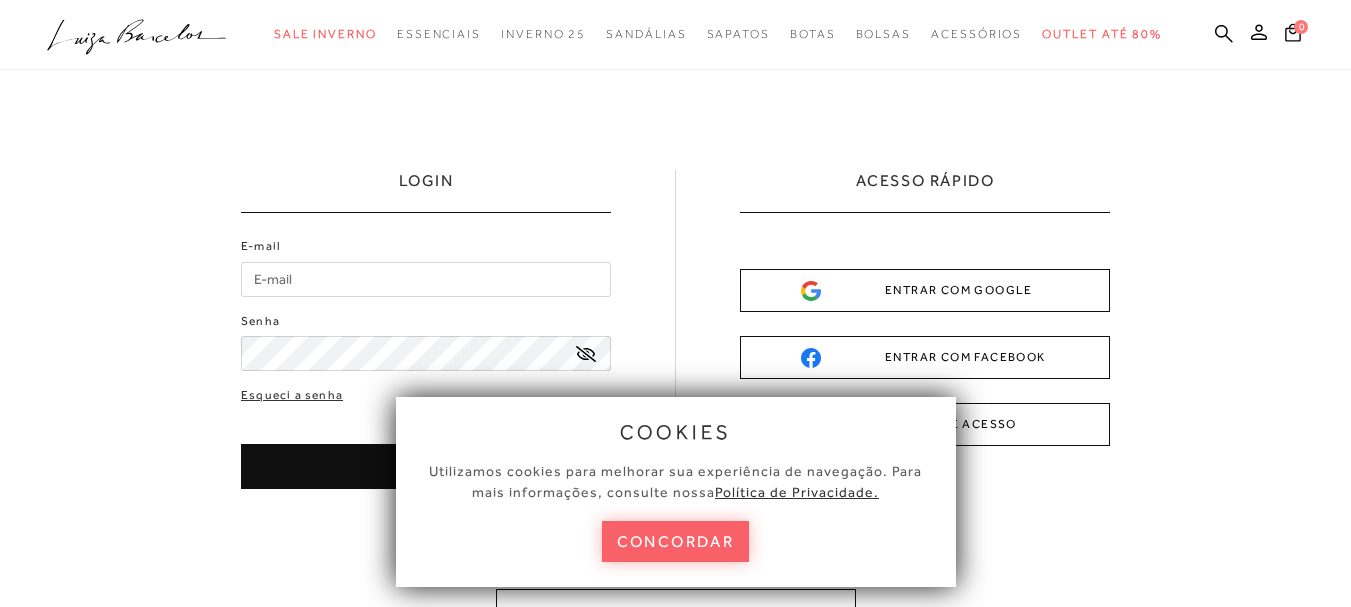 scroll, scrollTop: 0, scrollLeft: 0, axis: both 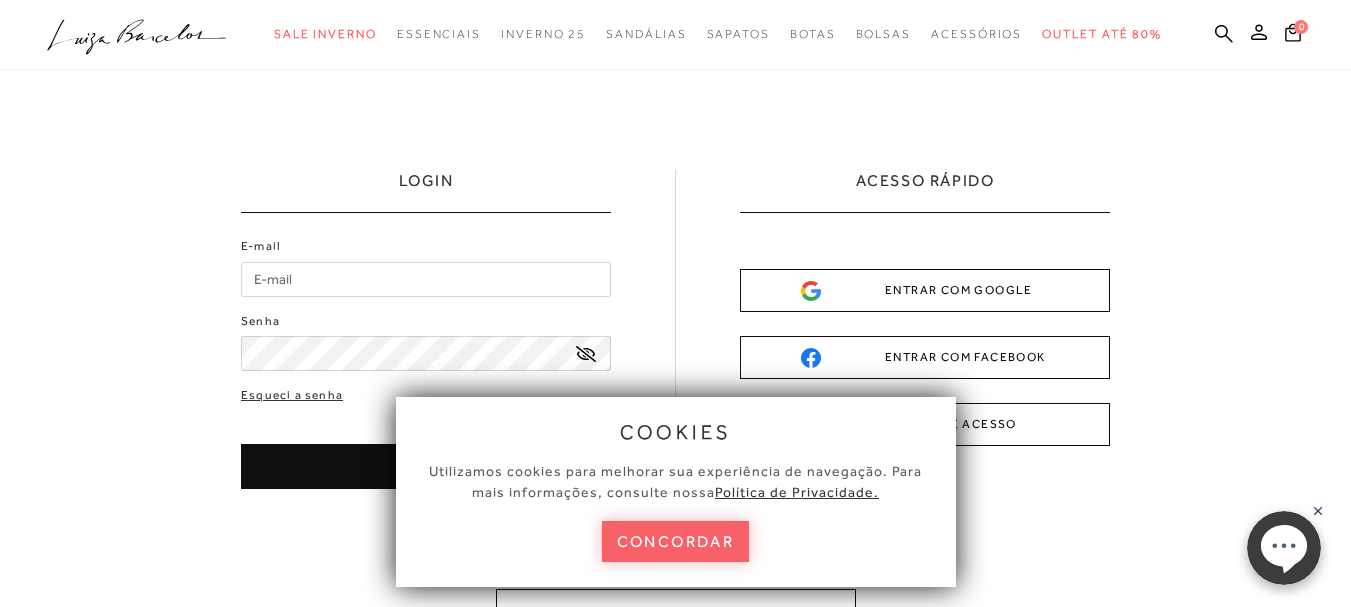 click on "E-mail" at bounding box center (426, 279) 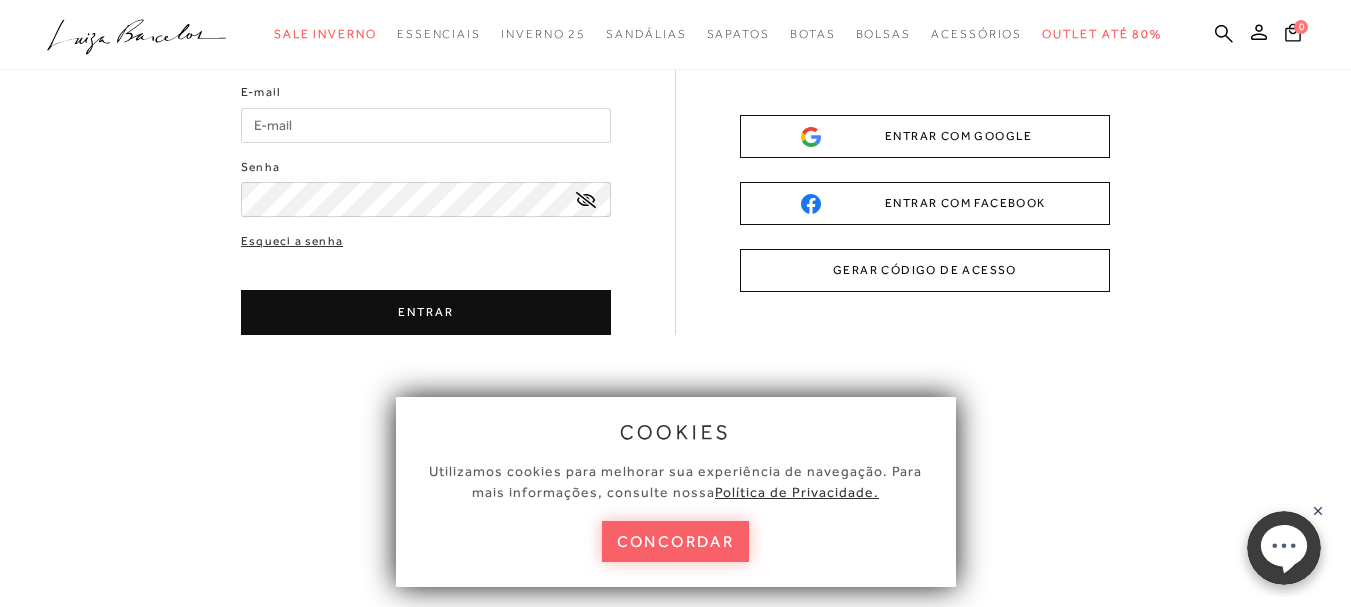 scroll, scrollTop: 0, scrollLeft: 0, axis: both 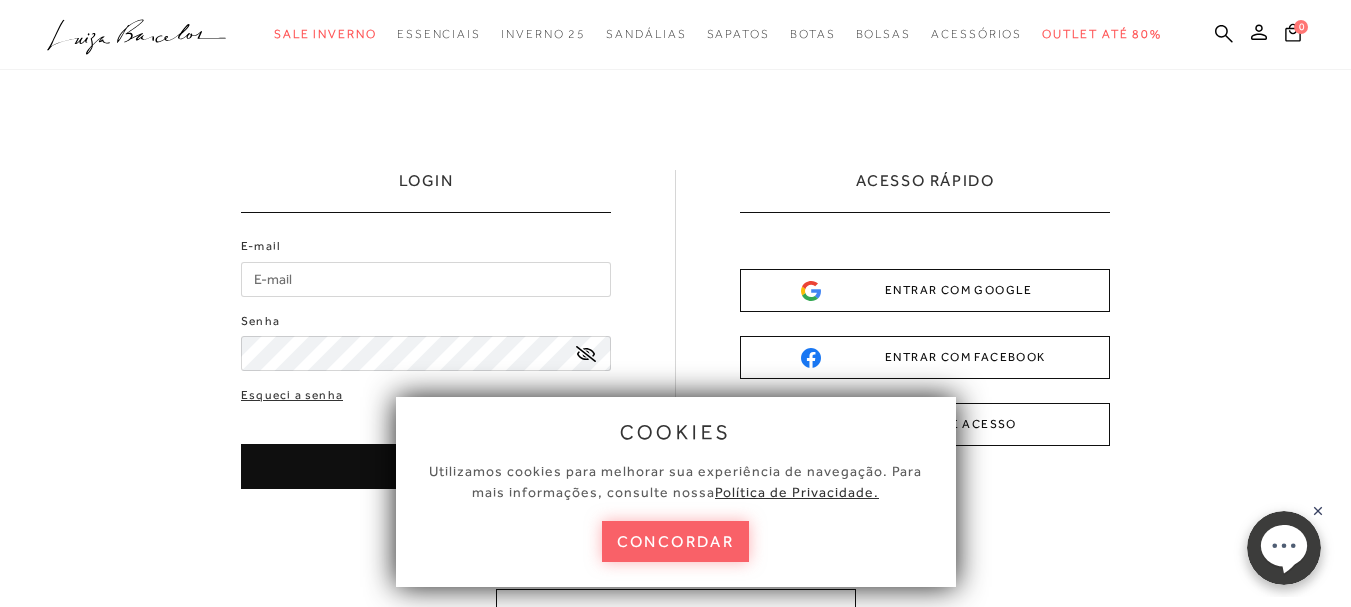 click on "E-mail" at bounding box center [426, 279] 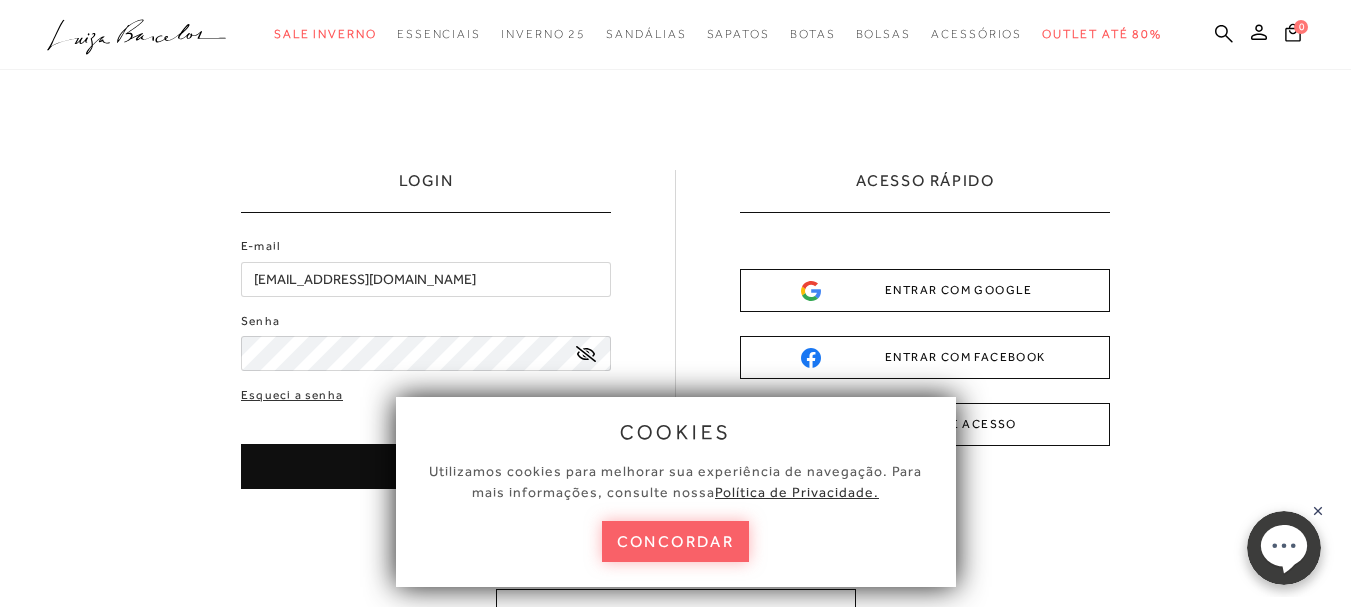 type on "[EMAIL_ADDRESS][DOMAIN_NAME]" 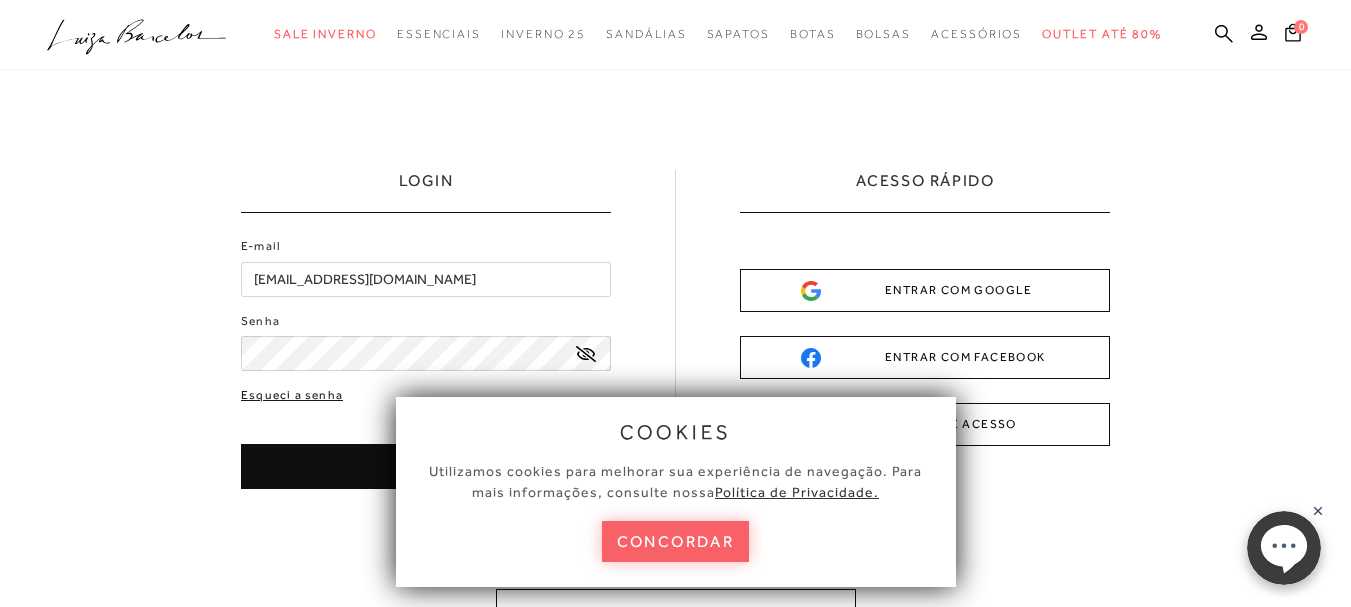 click on "Esqueci a senha" at bounding box center [292, 395] 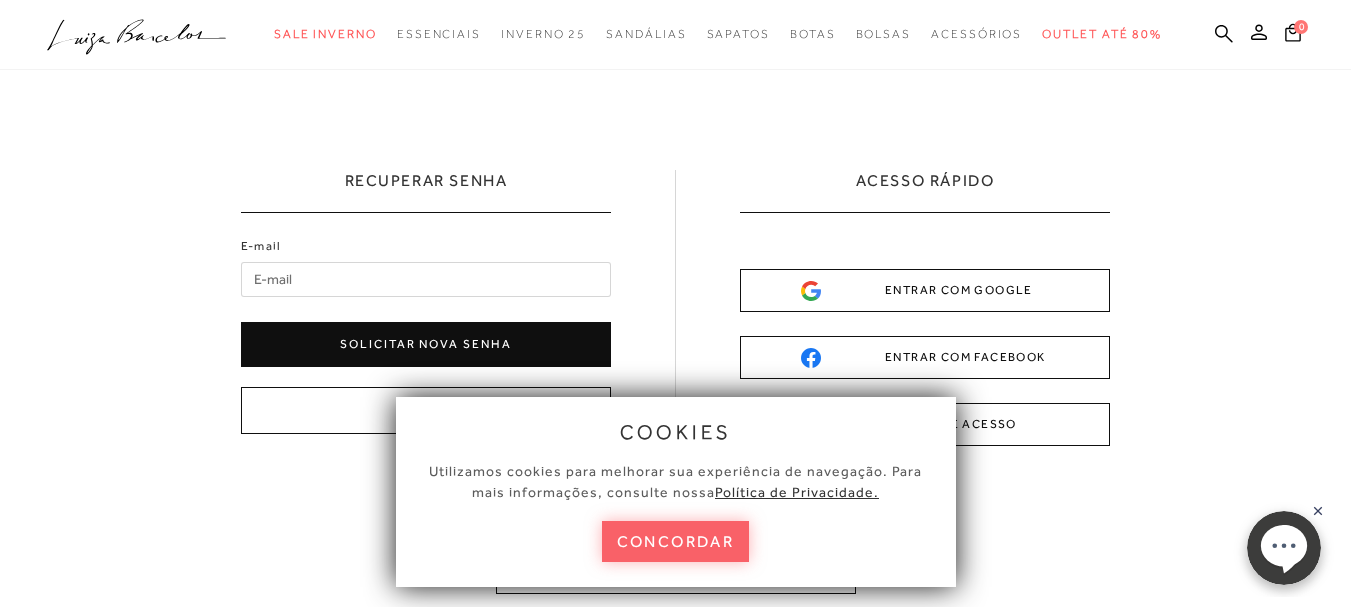 click on "E-mail" at bounding box center [426, 279] 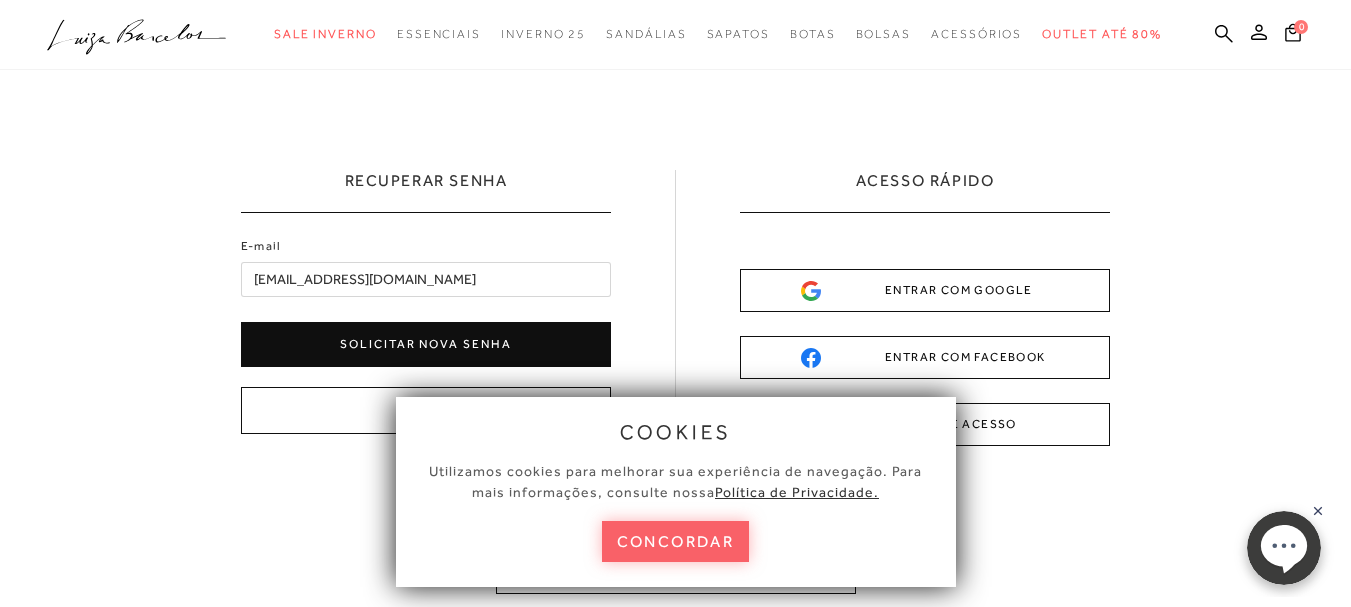 type on "[EMAIL_ADDRESS][DOMAIN_NAME]" 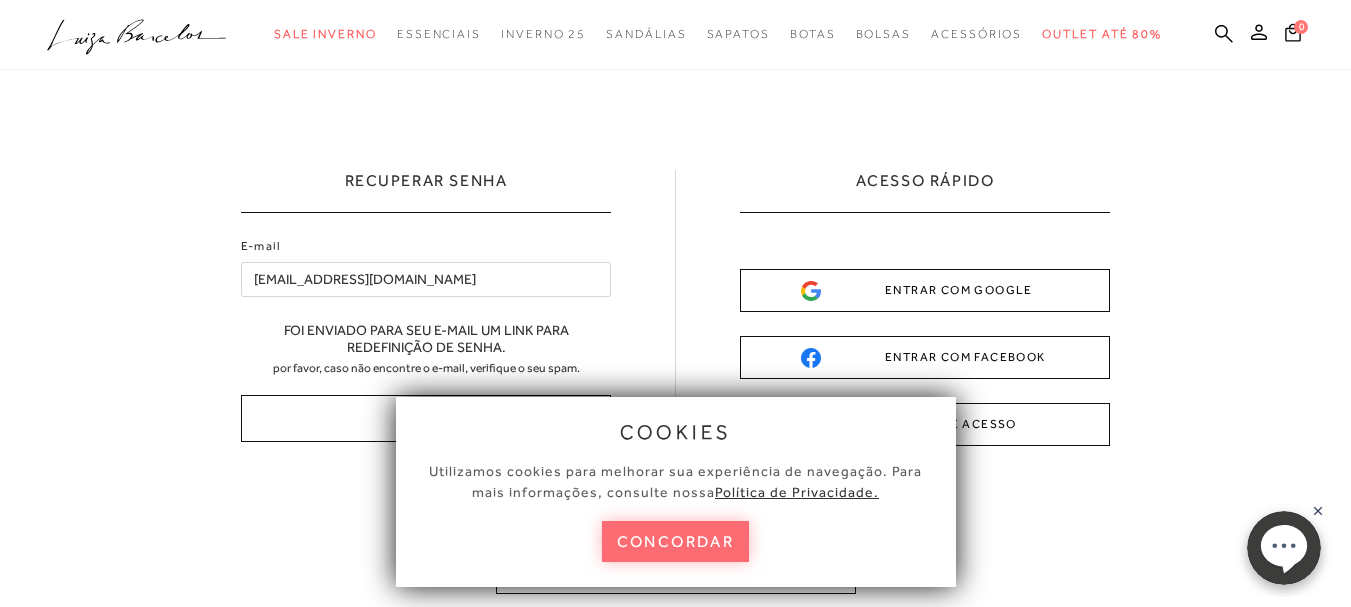 click on "concordar" at bounding box center (676, 541) 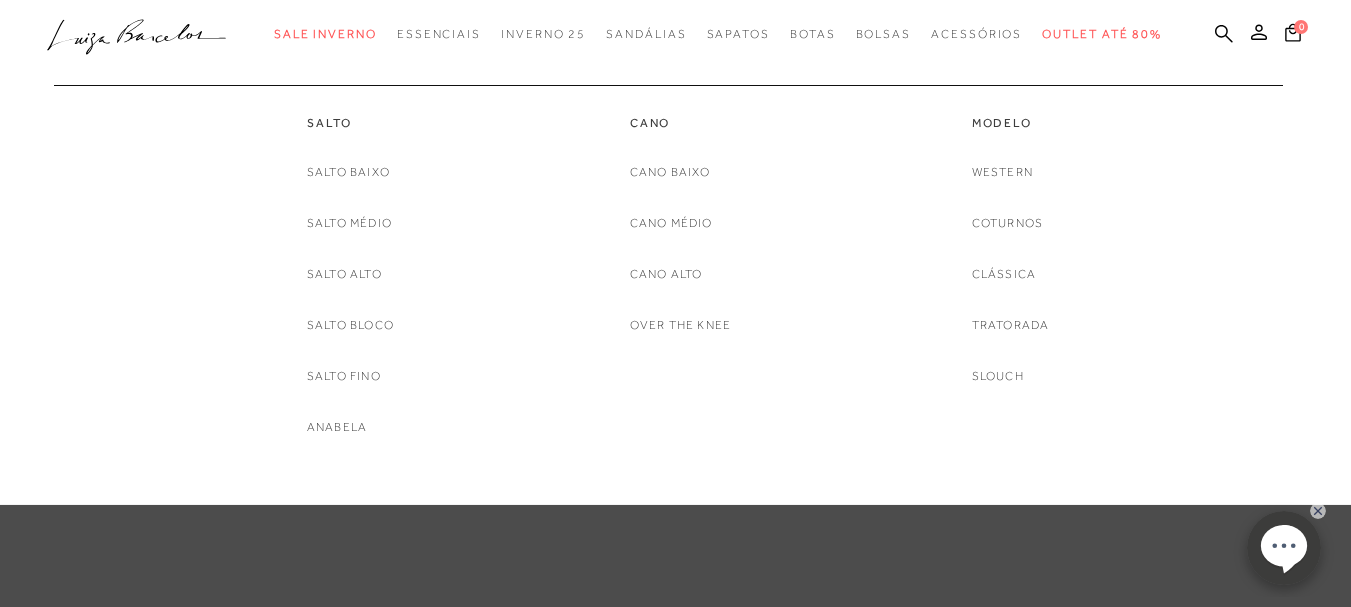 scroll, scrollTop: 0, scrollLeft: 0, axis: both 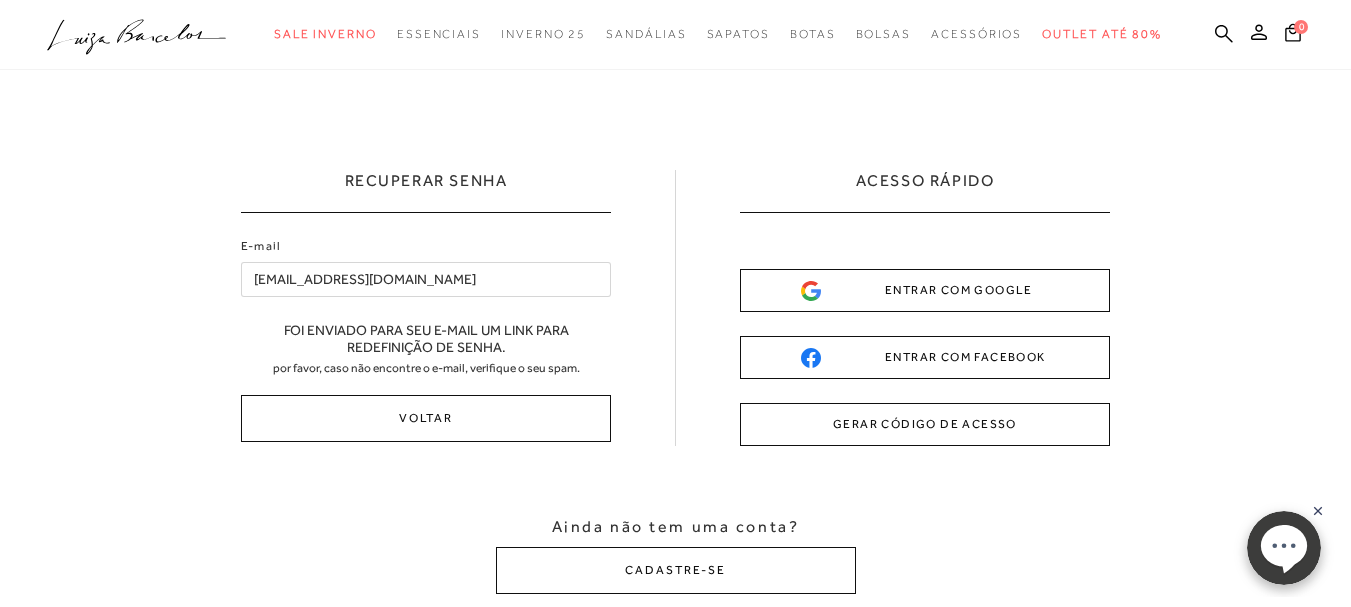 drag, startPoint x: 1316, startPoint y: 2, endPoint x: 570, endPoint y: 150, distance: 760.5393 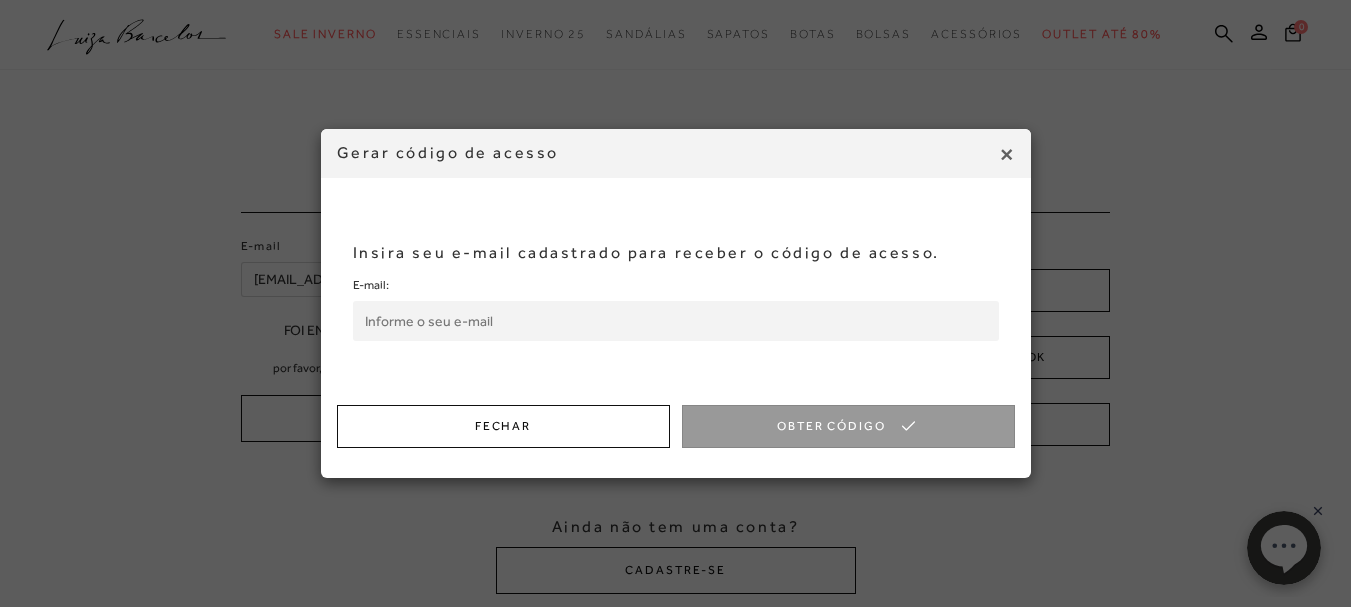 click on "E-mail:" at bounding box center [676, 321] 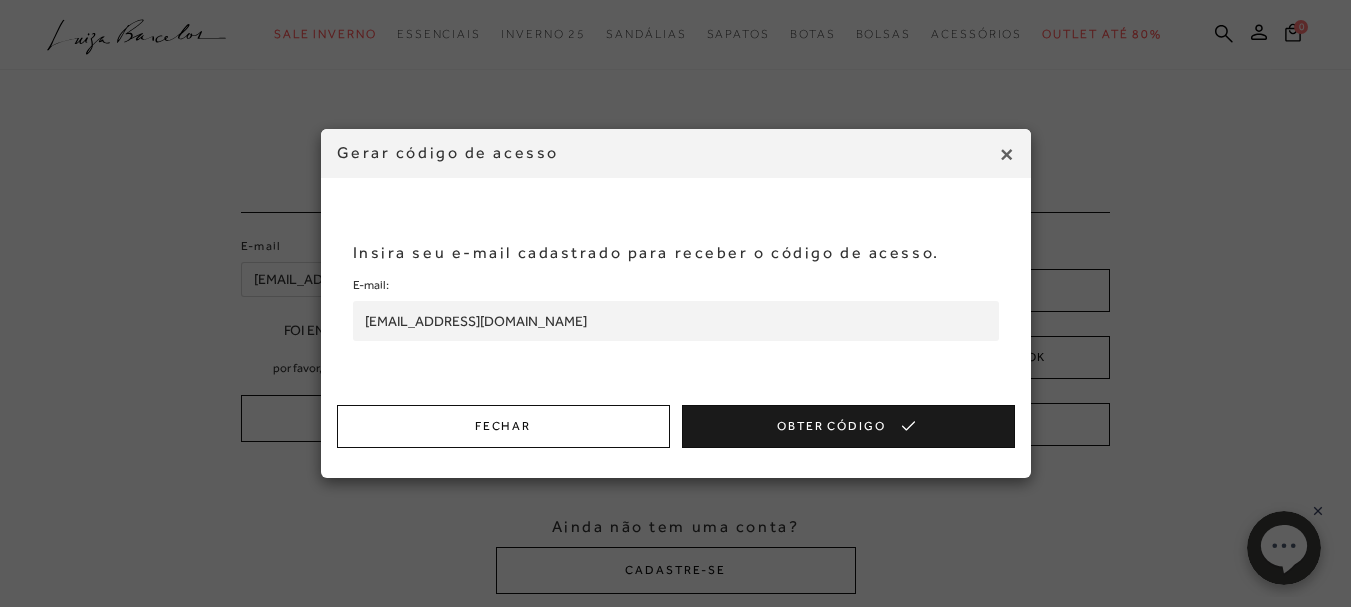 click on "Obter Código" at bounding box center (848, 426) 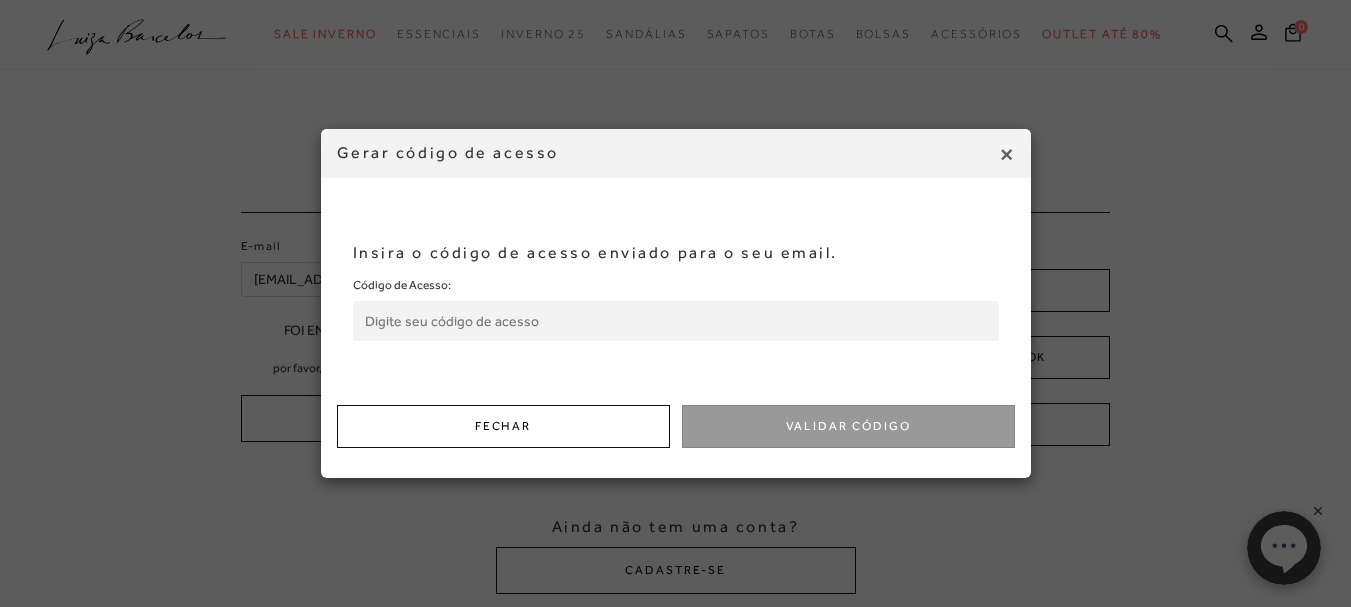 paste on "127332667" 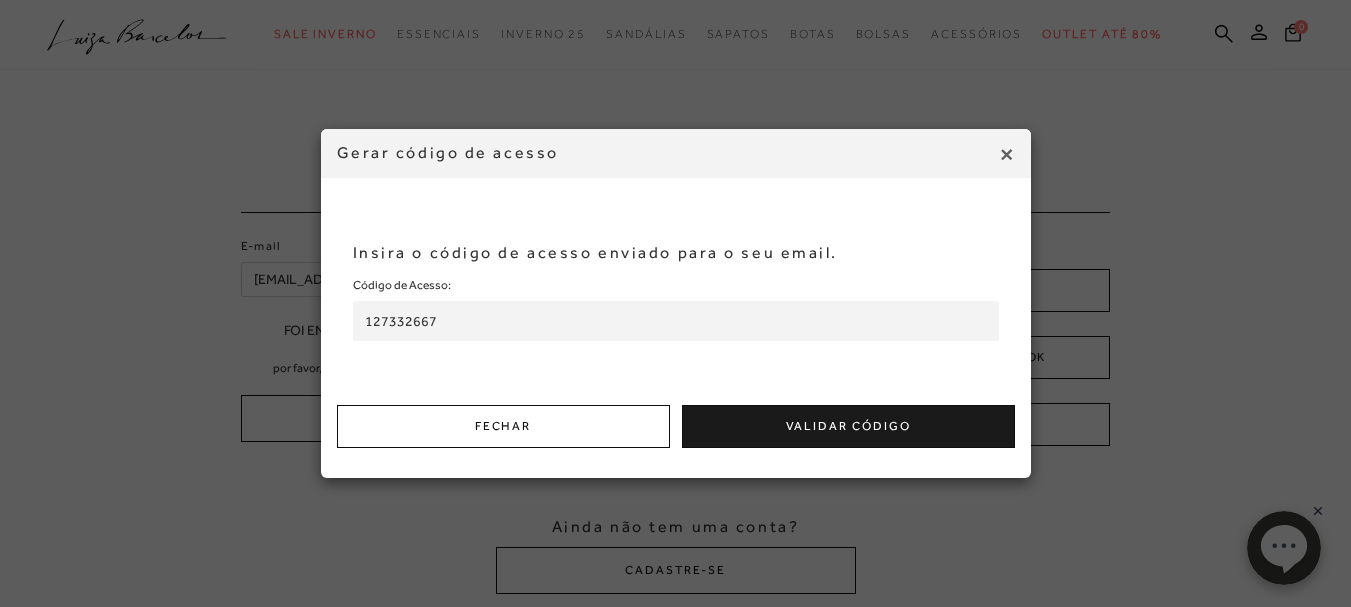 type on "127332667" 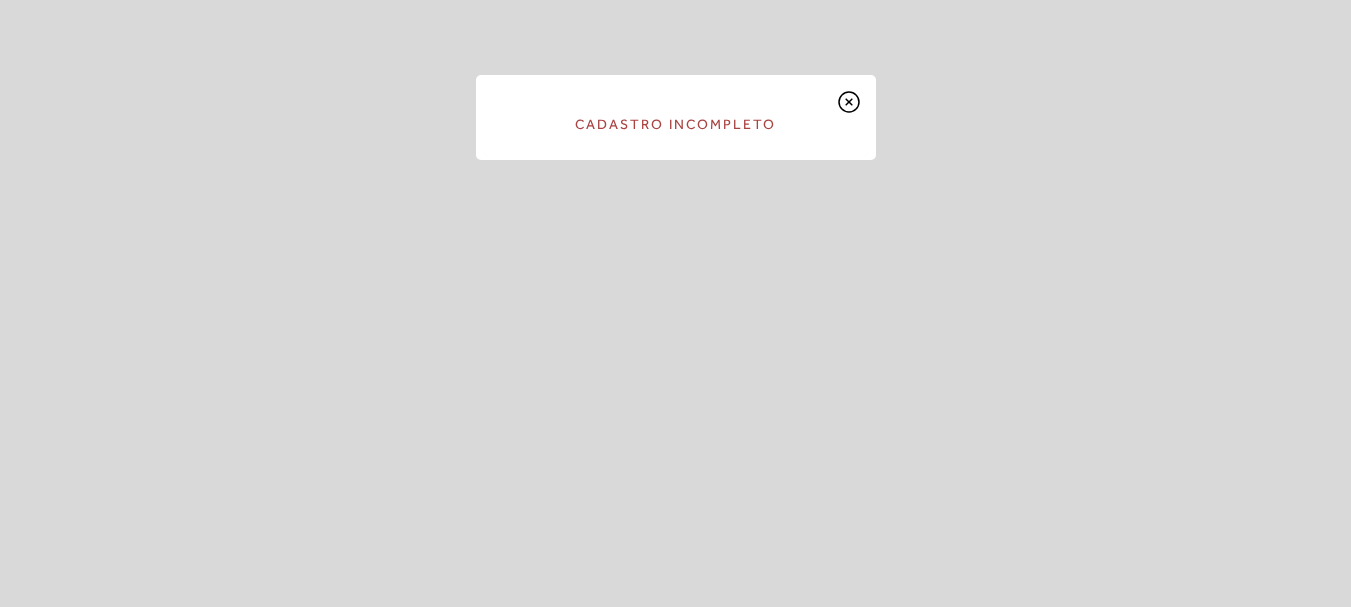 scroll, scrollTop: 0, scrollLeft: 0, axis: both 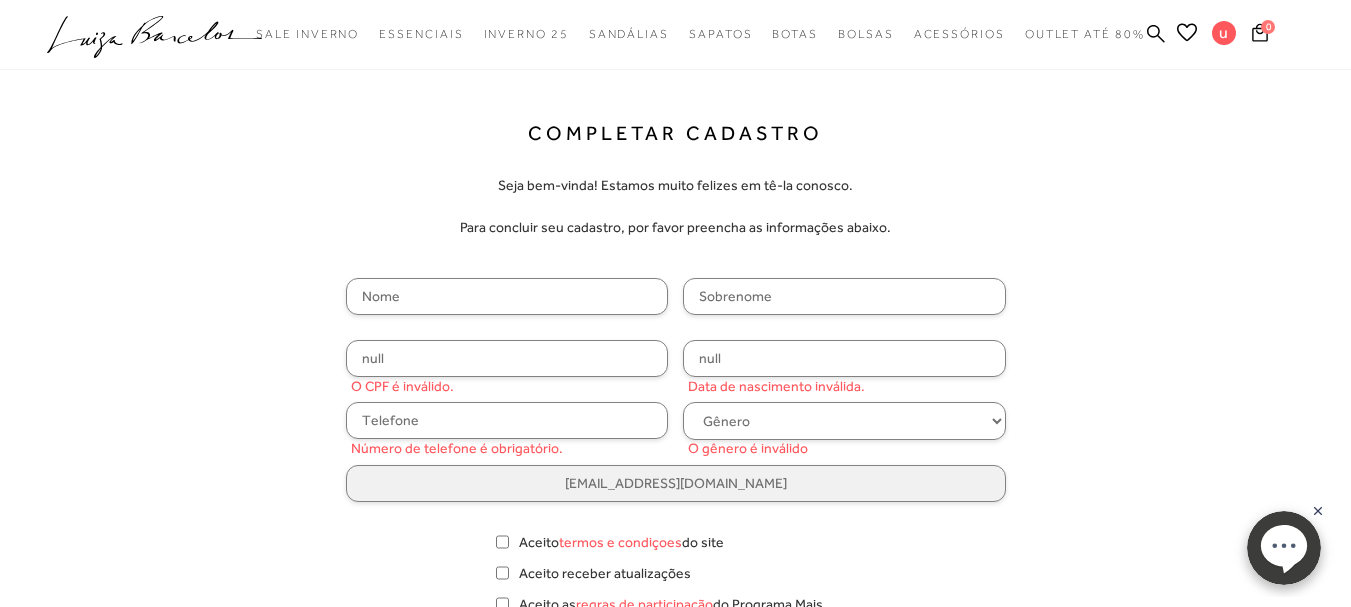 click at bounding box center [507, 296] 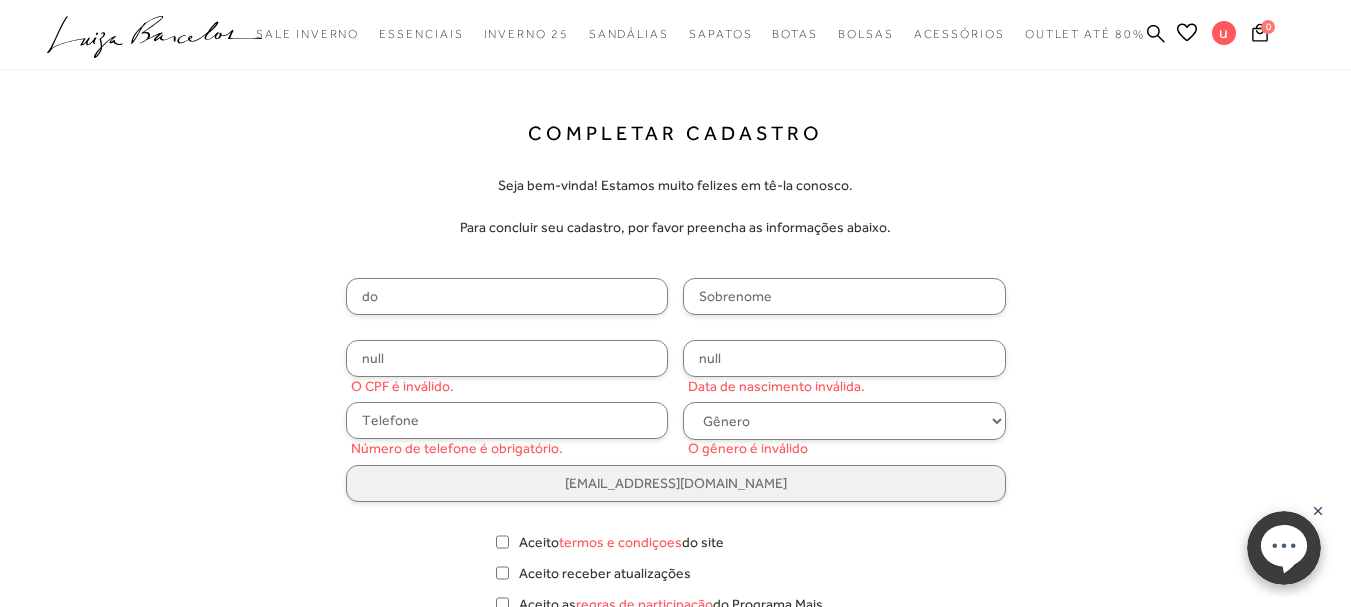 type on "d" 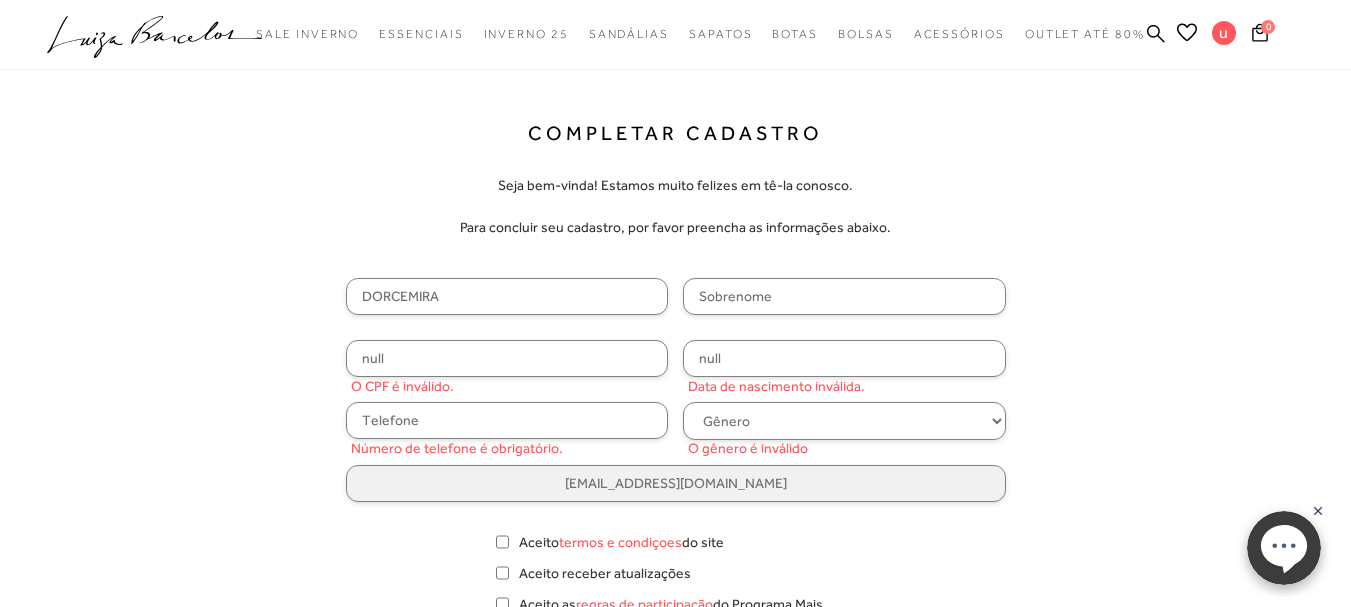 type on "DORCEMIRA" 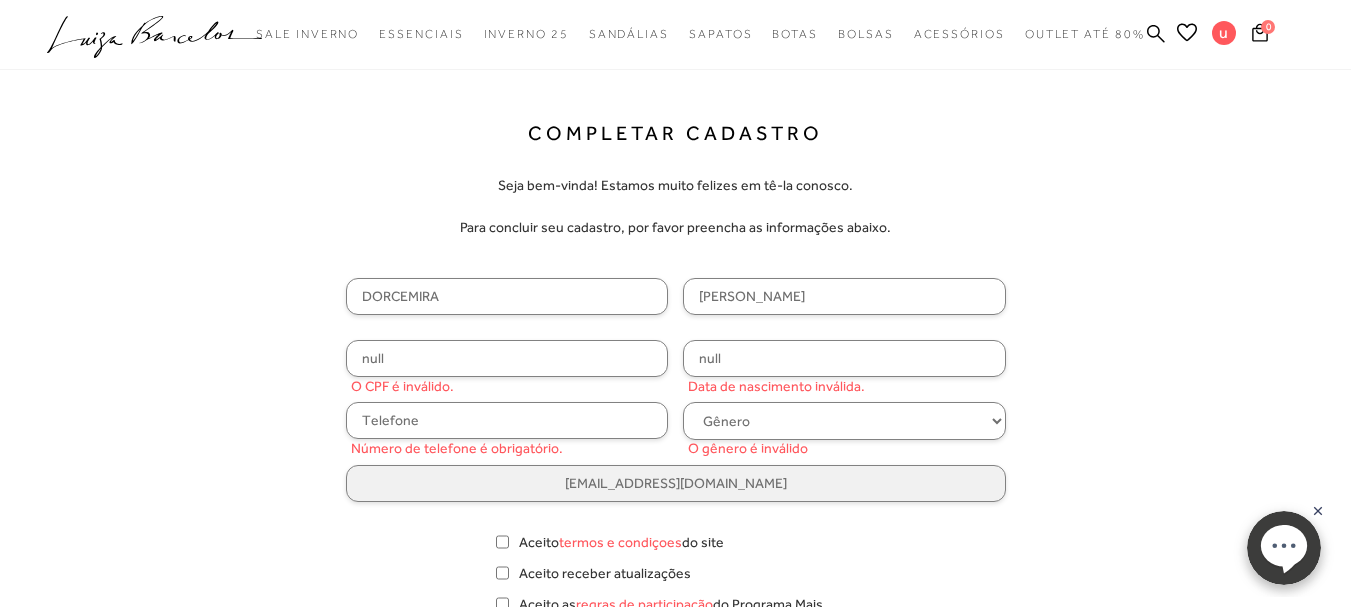 type on "[PERSON_NAME]" 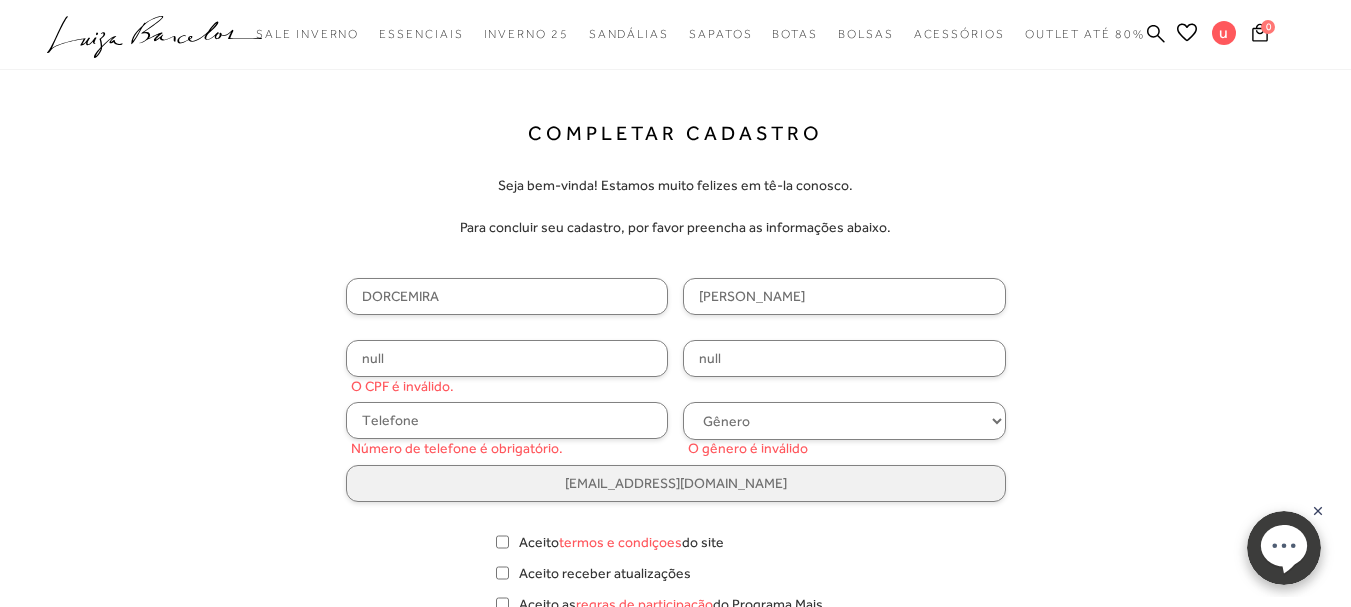 click on "null" at bounding box center (507, 358) 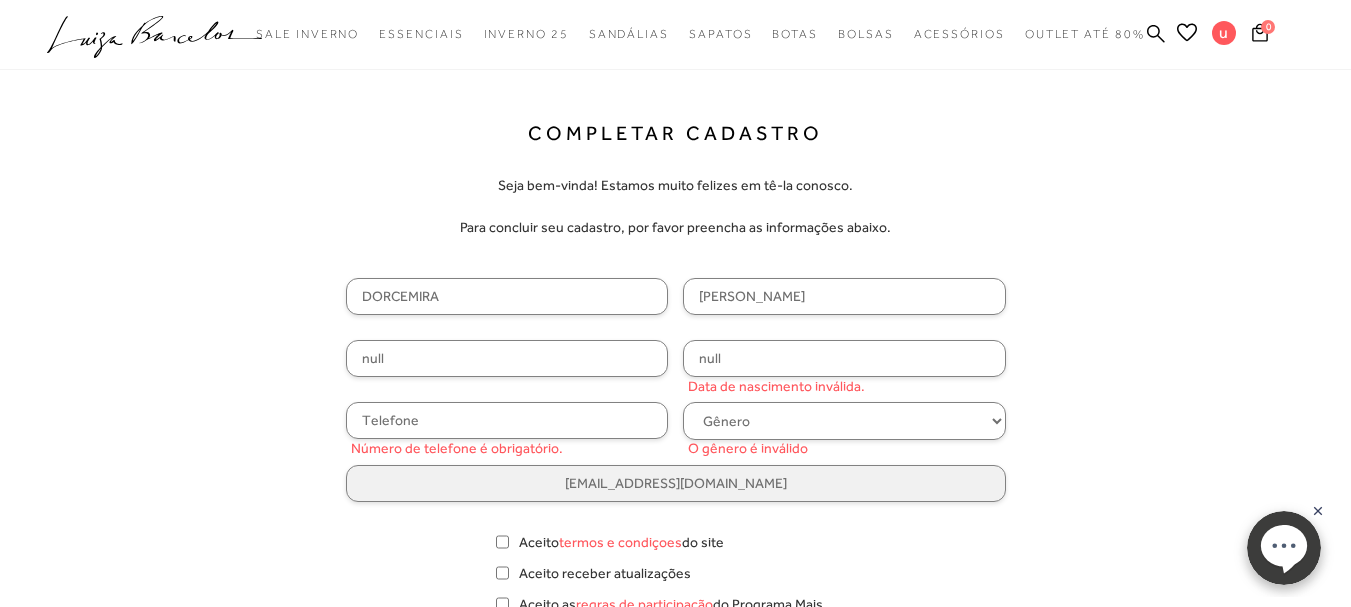 click on "null" at bounding box center (507, 358) 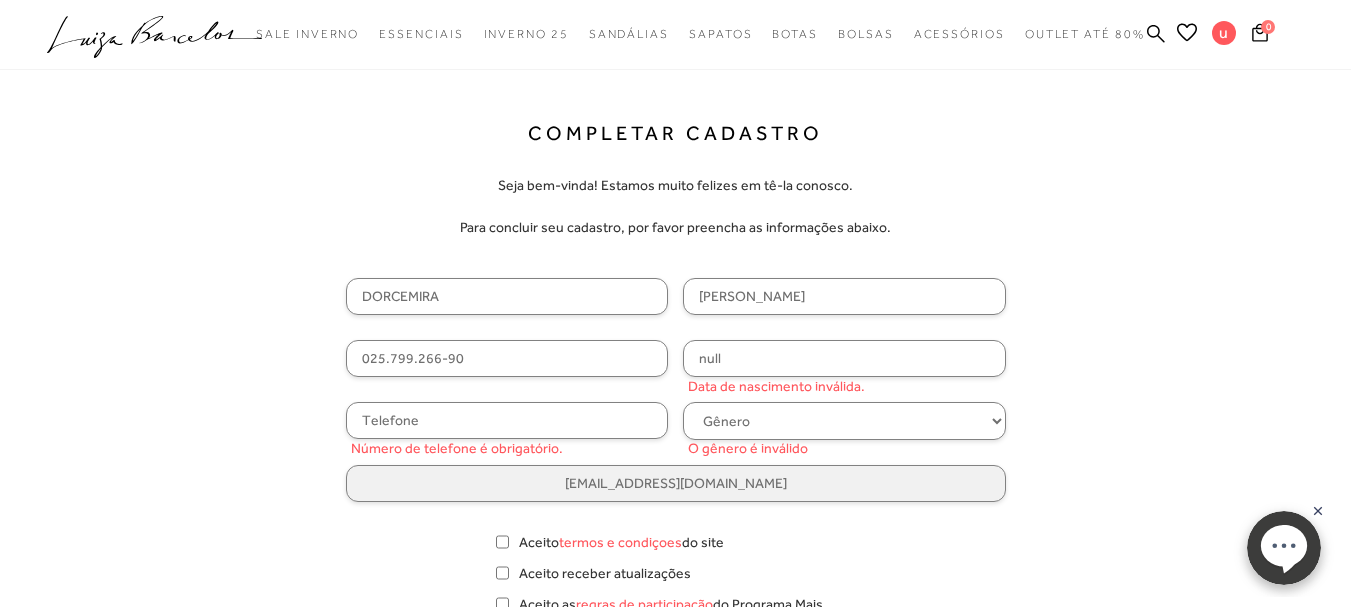 type on "025.799.266-90" 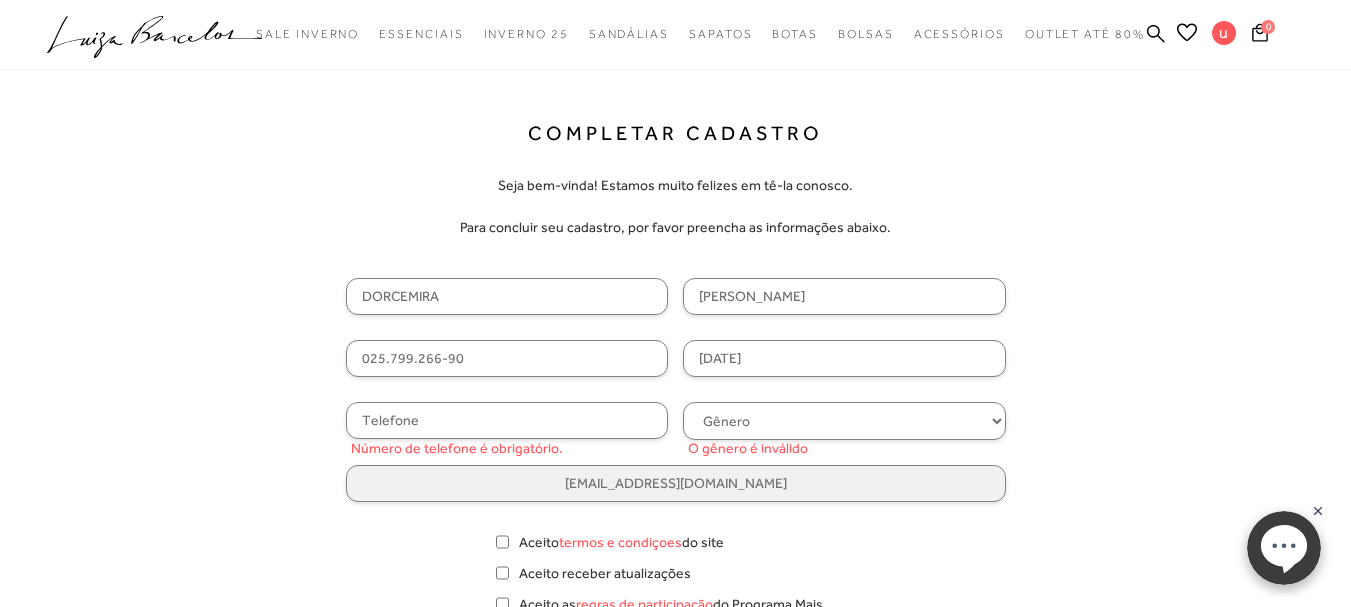 type on "[DATE]" 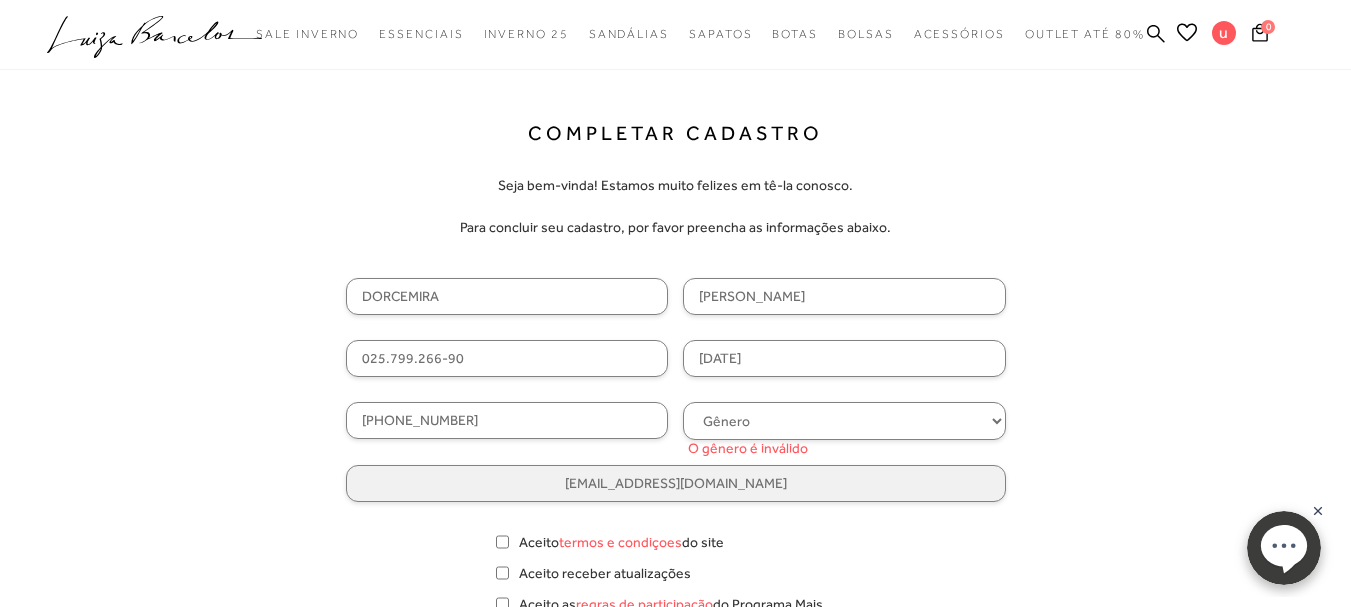 type on "[PHONE_NUMBER]" 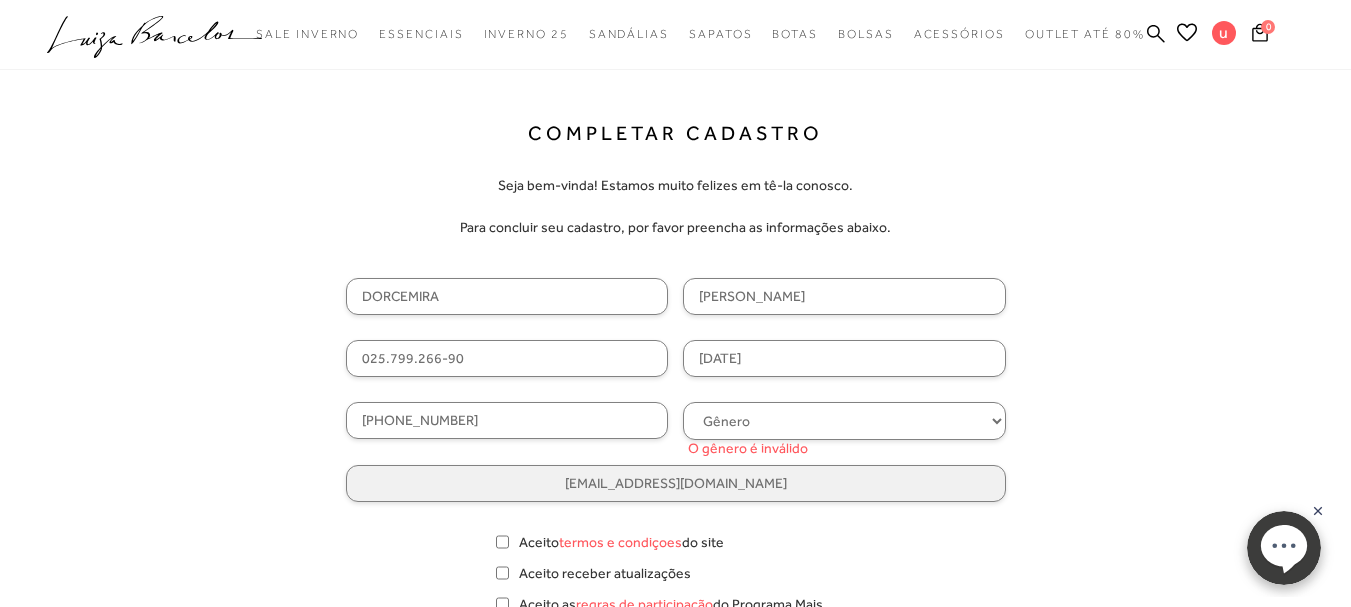 select 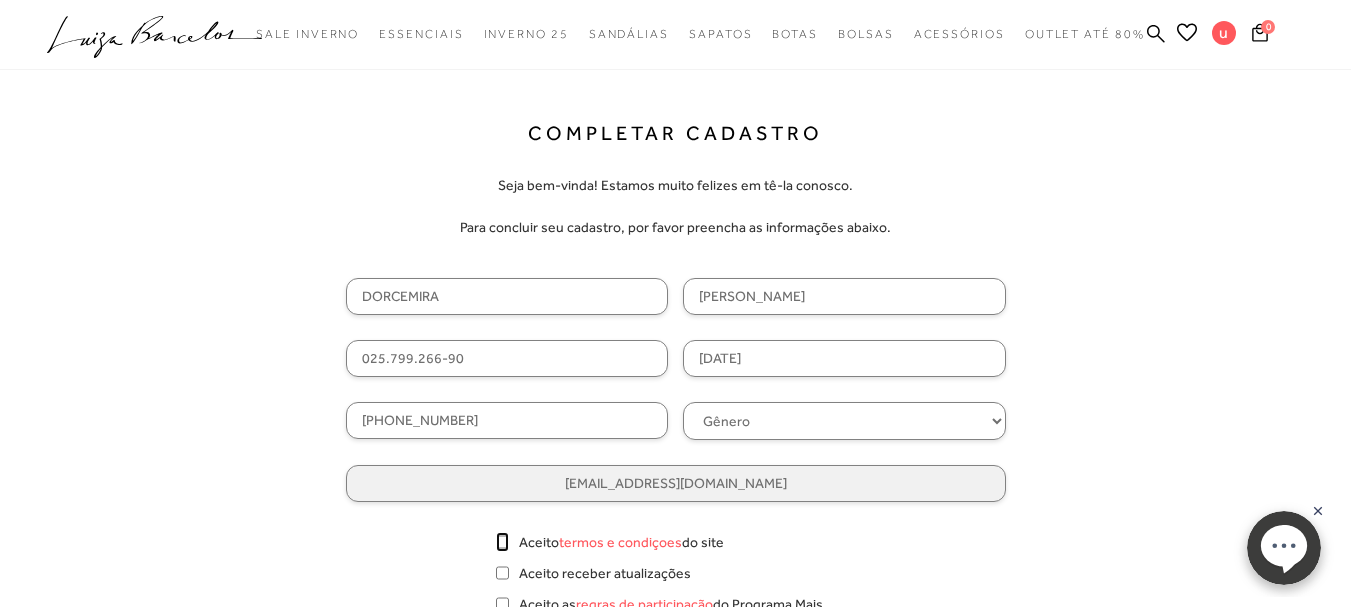 scroll, scrollTop: 200, scrollLeft: 0, axis: vertical 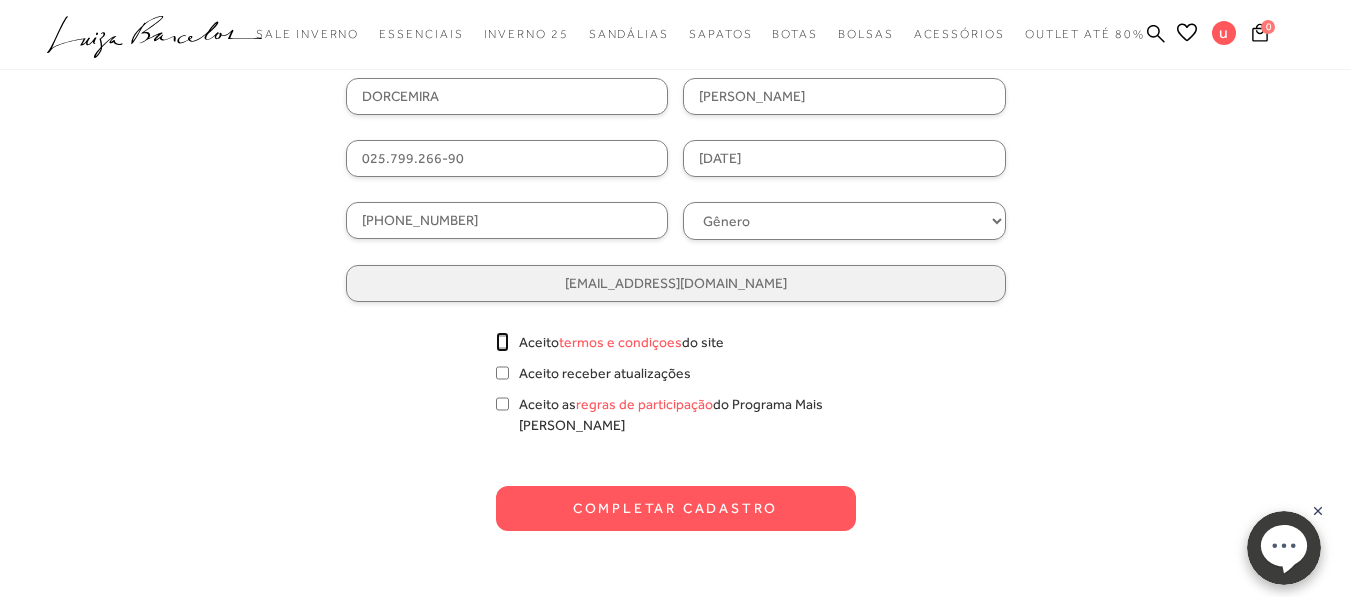 click on "Aceito  termos e condiçoes  do site" at bounding box center [502, 342] 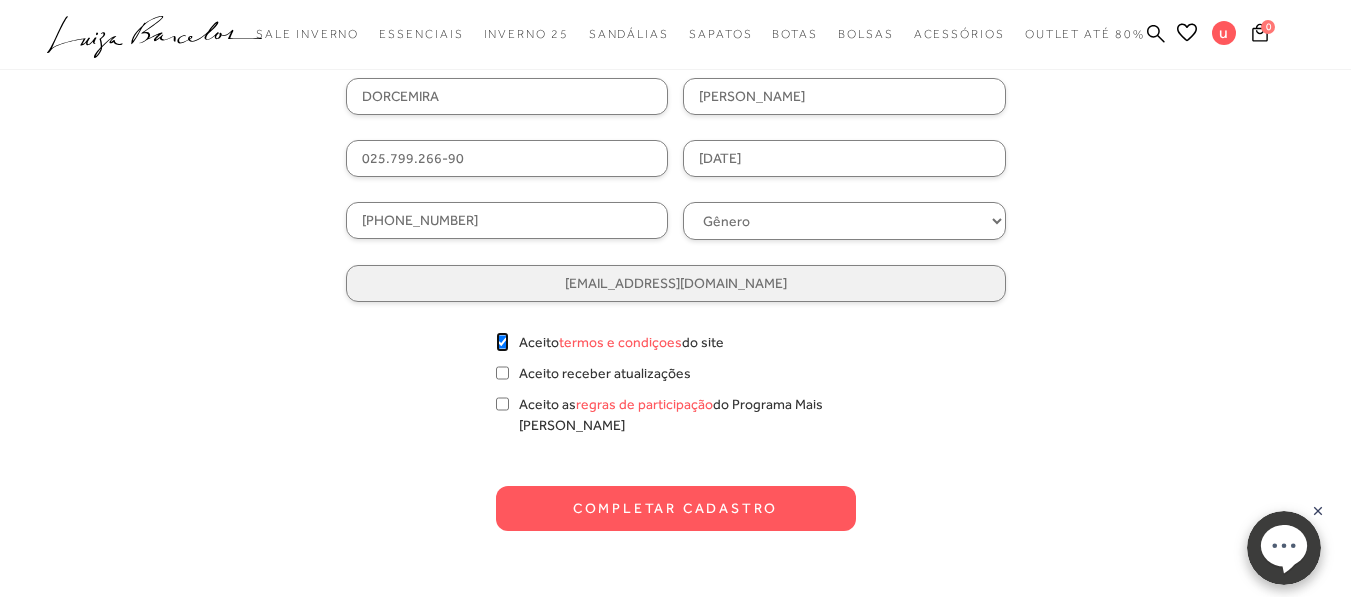 checkbox on "true" 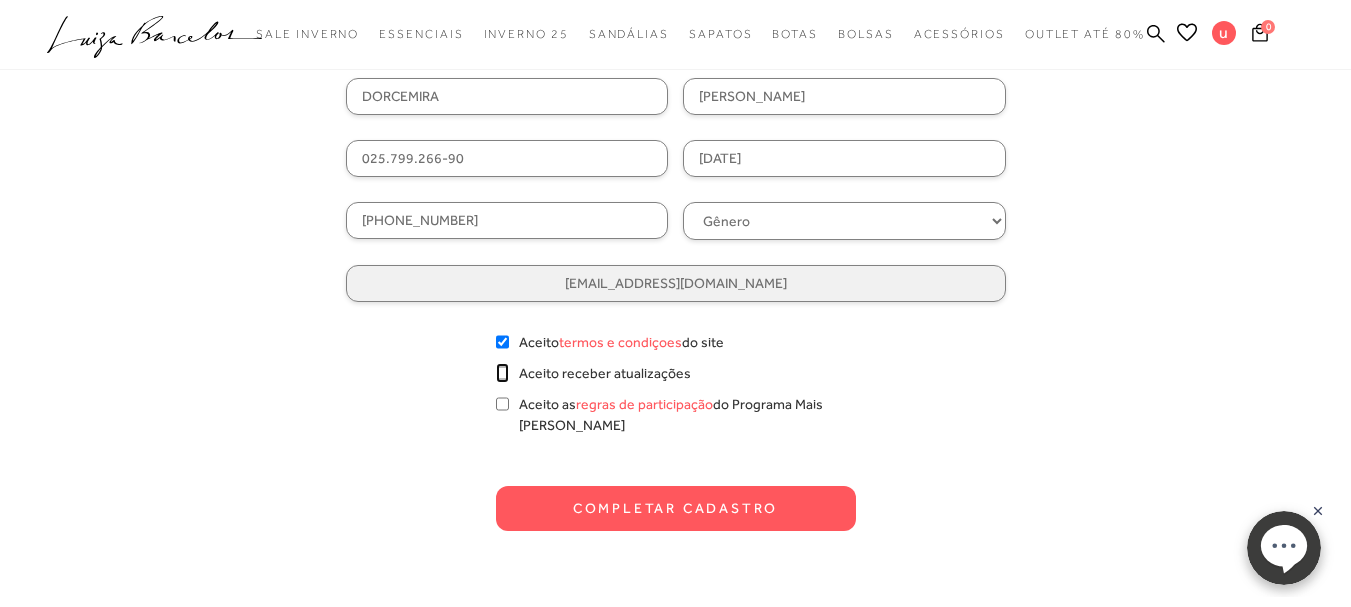click on "Aceito receber atualizações" at bounding box center (502, 373) 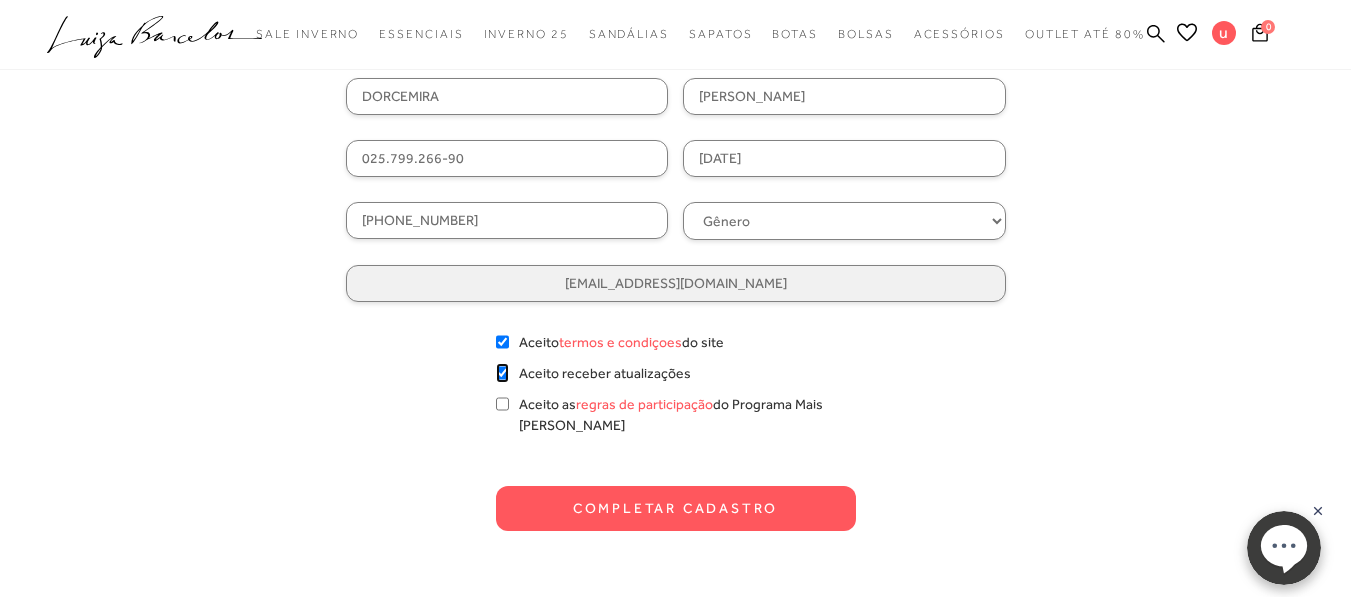 checkbox on "true" 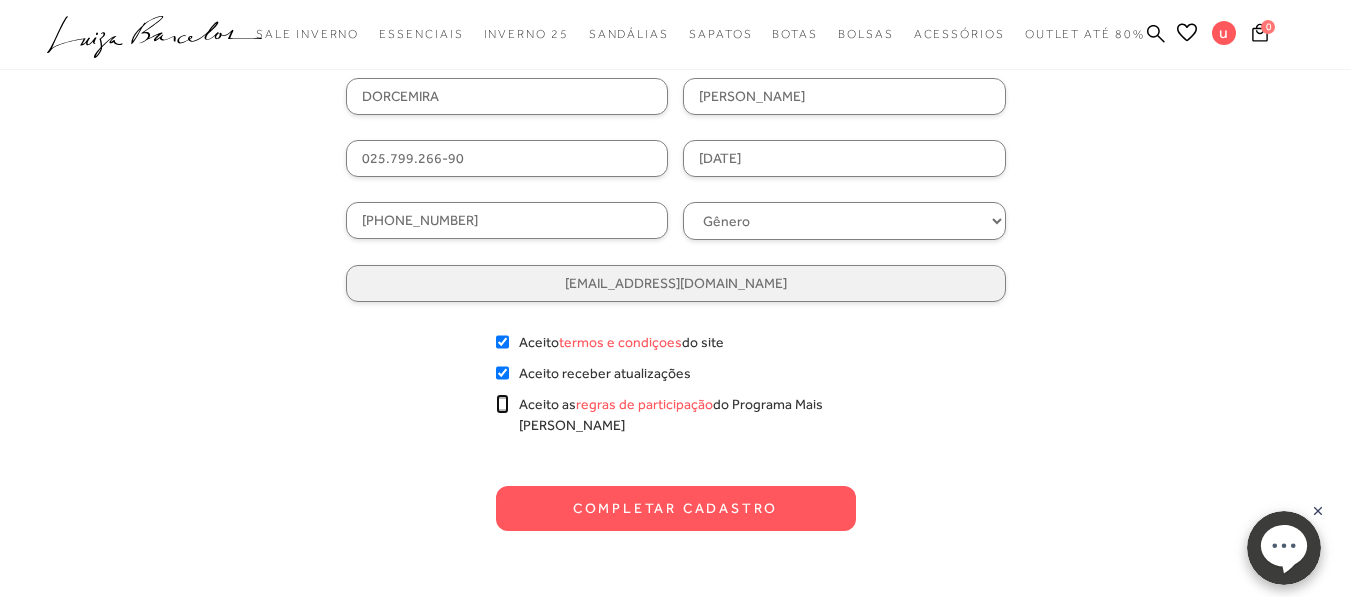 click on "Aceito as  regras de participação  do Programa Mais Luiza" at bounding box center [502, 404] 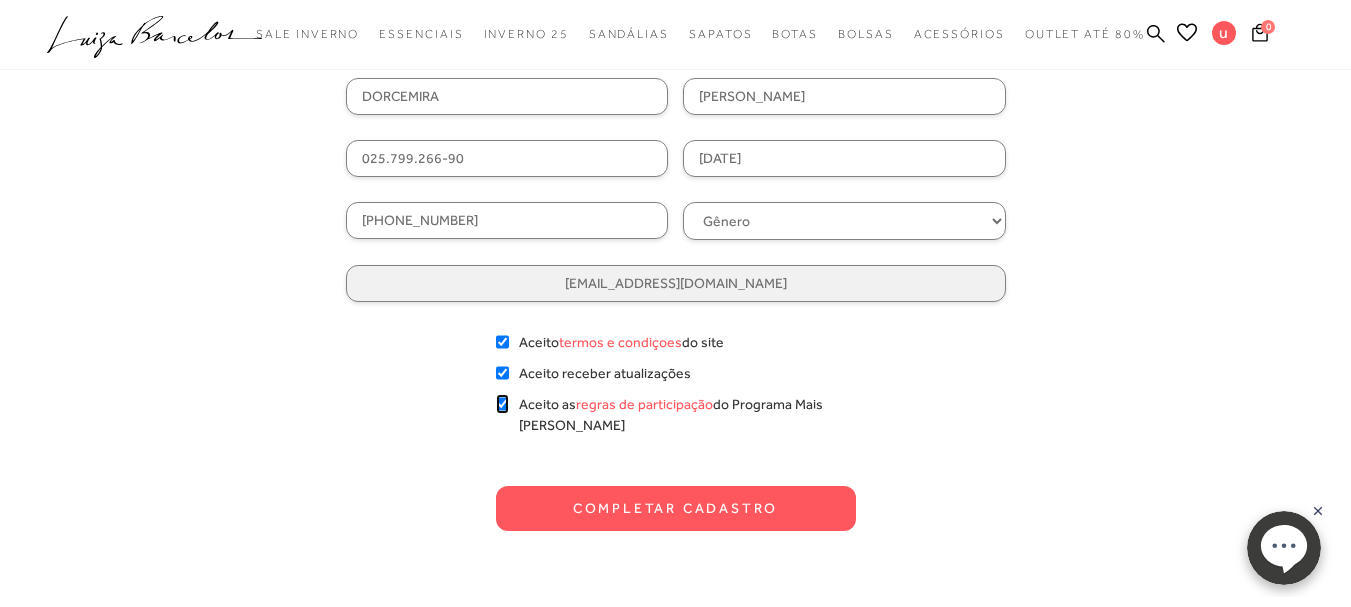 checkbox on "true" 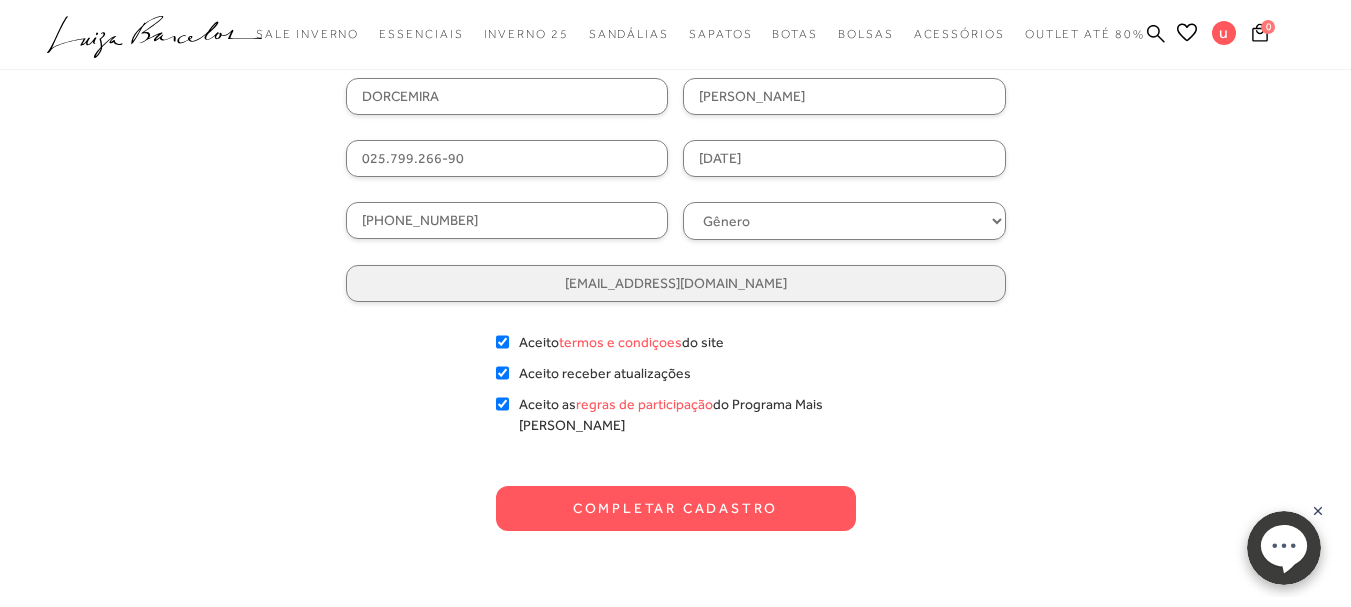 click on "Completar Cadastro" at bounding box center [676, 508] 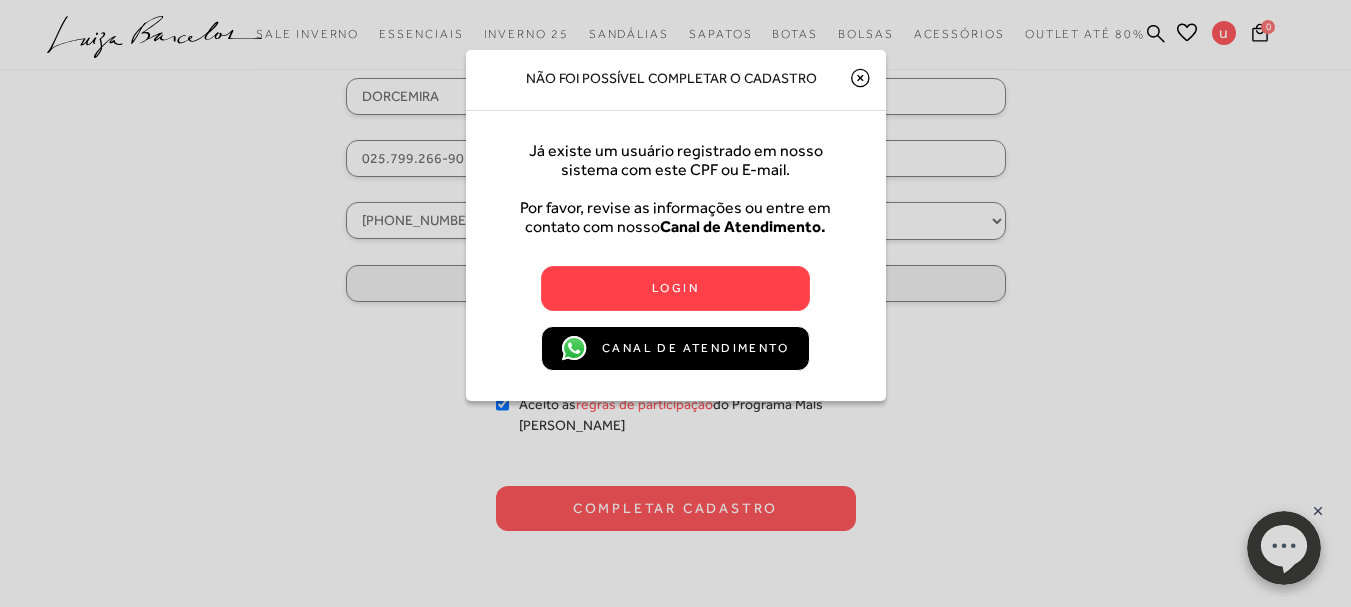 click on "Login" at bounding box center [675, 288] 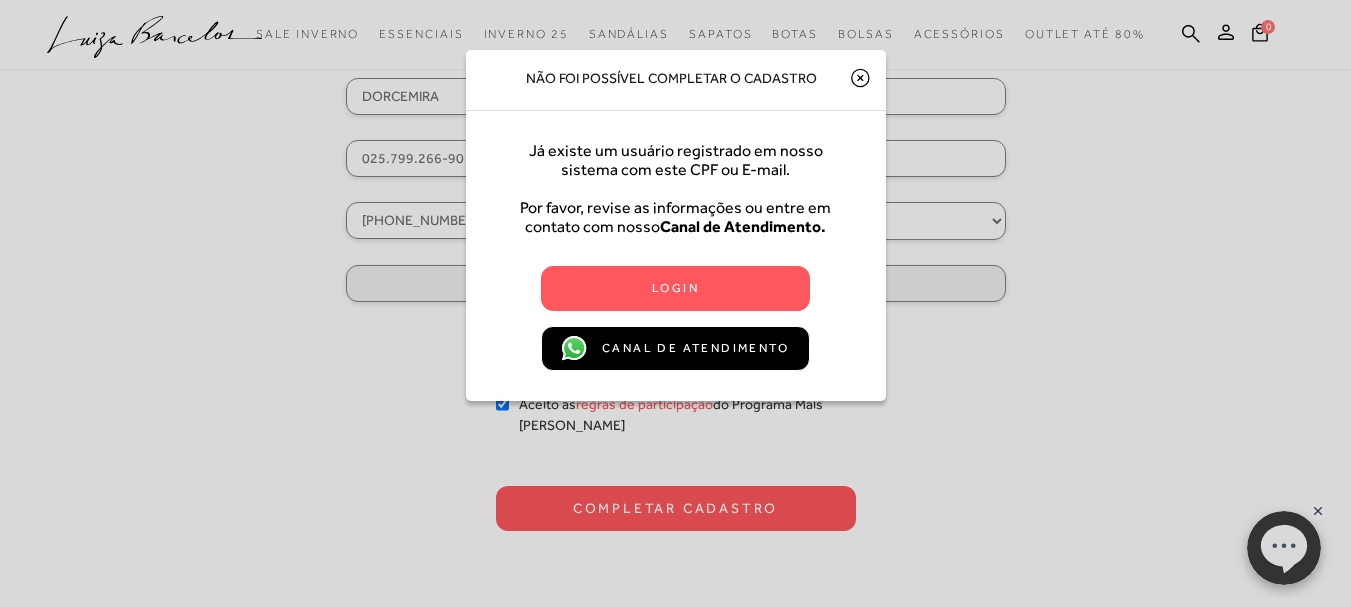 scroll, scrollTop: 0, scrollLeft: 0, axis: both 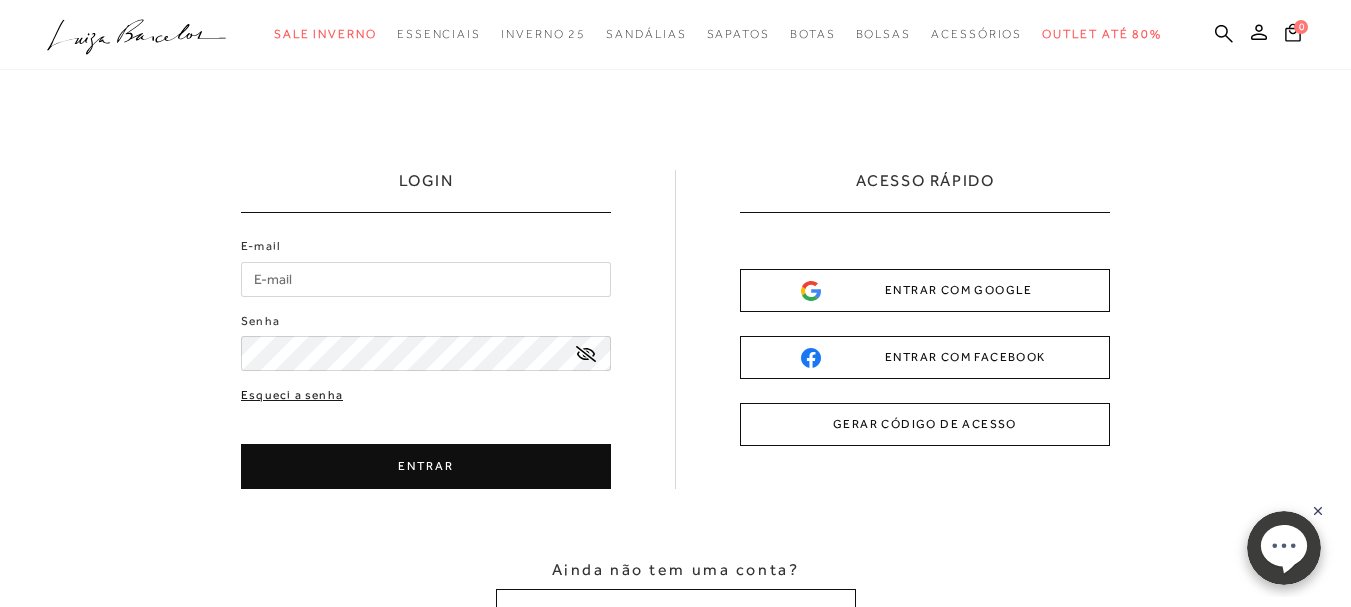 click on "Esqueci a senha" at bounding box center (292, 395) 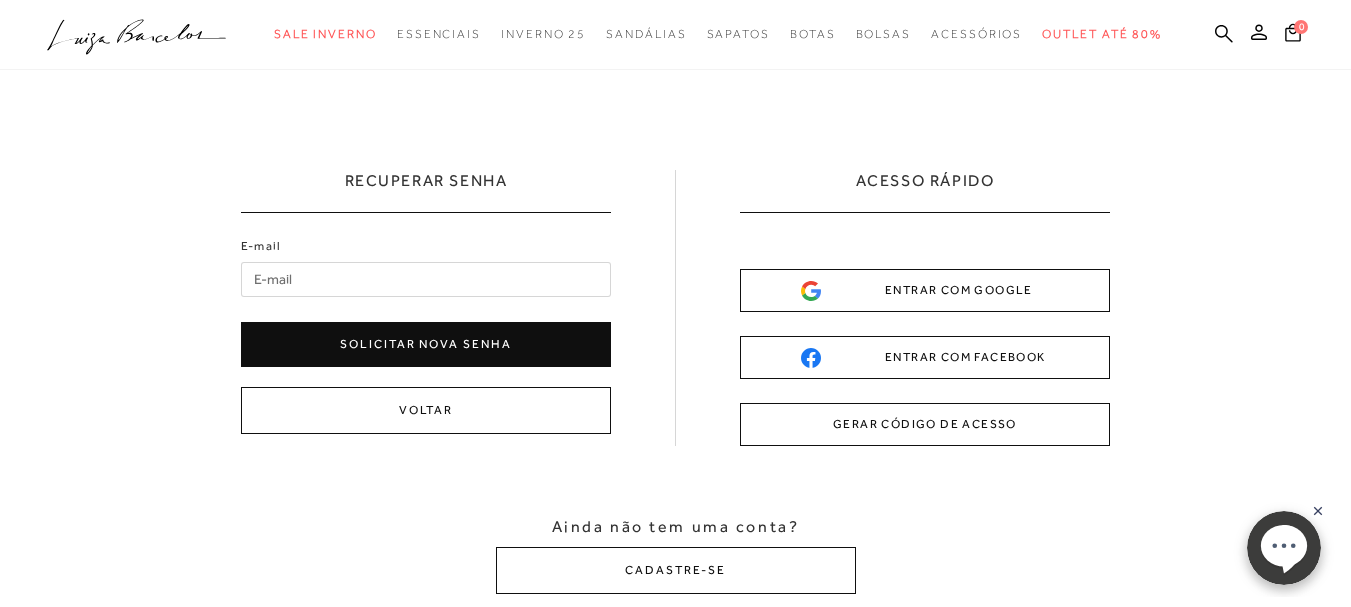 click on "E-mail" at bounding box center (426, 279) 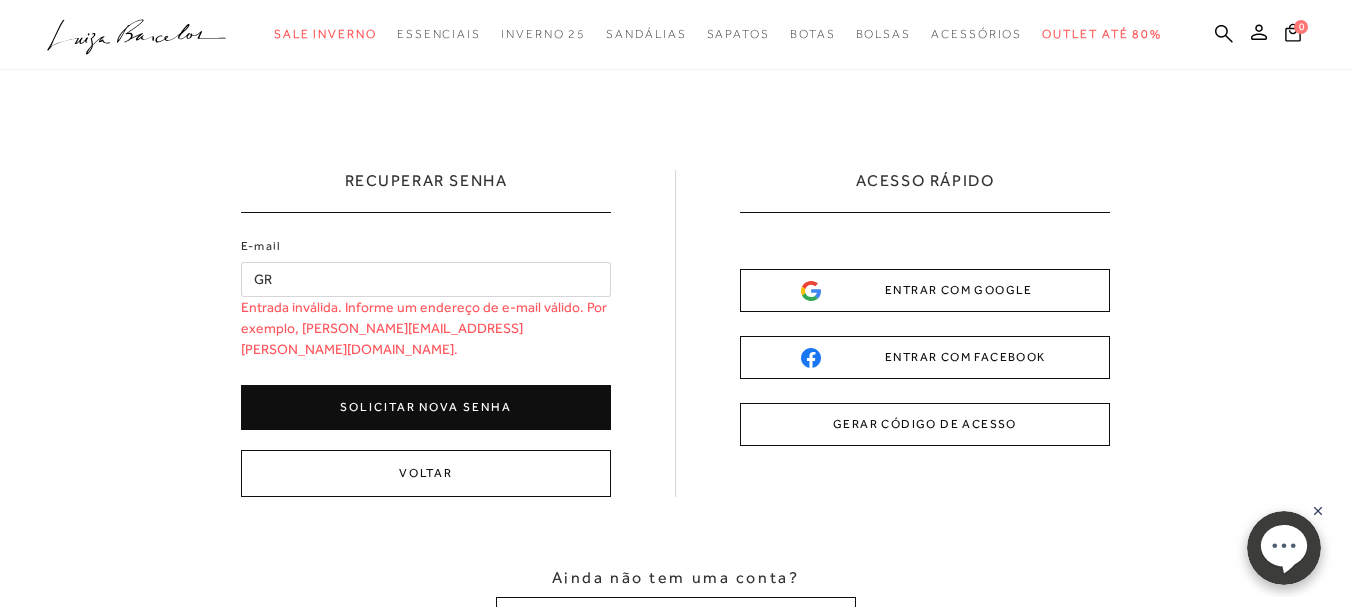 type on "G" 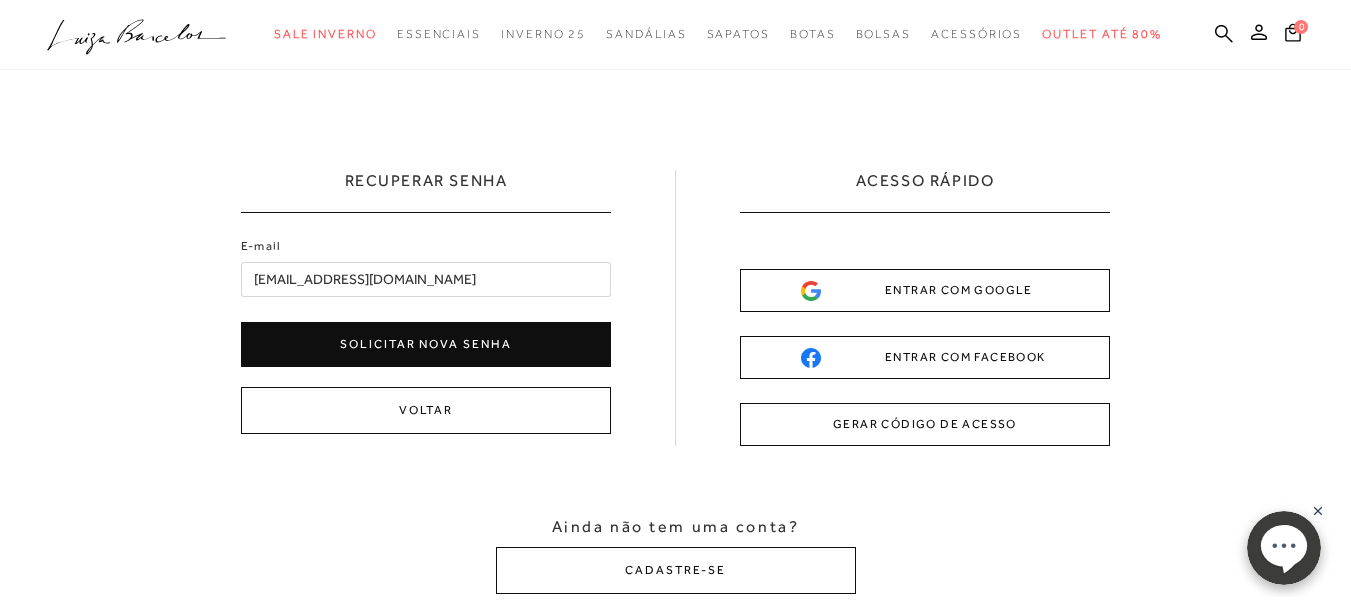 type on "[EMAIL_ADDRESS][DOMAIN_NAME]" 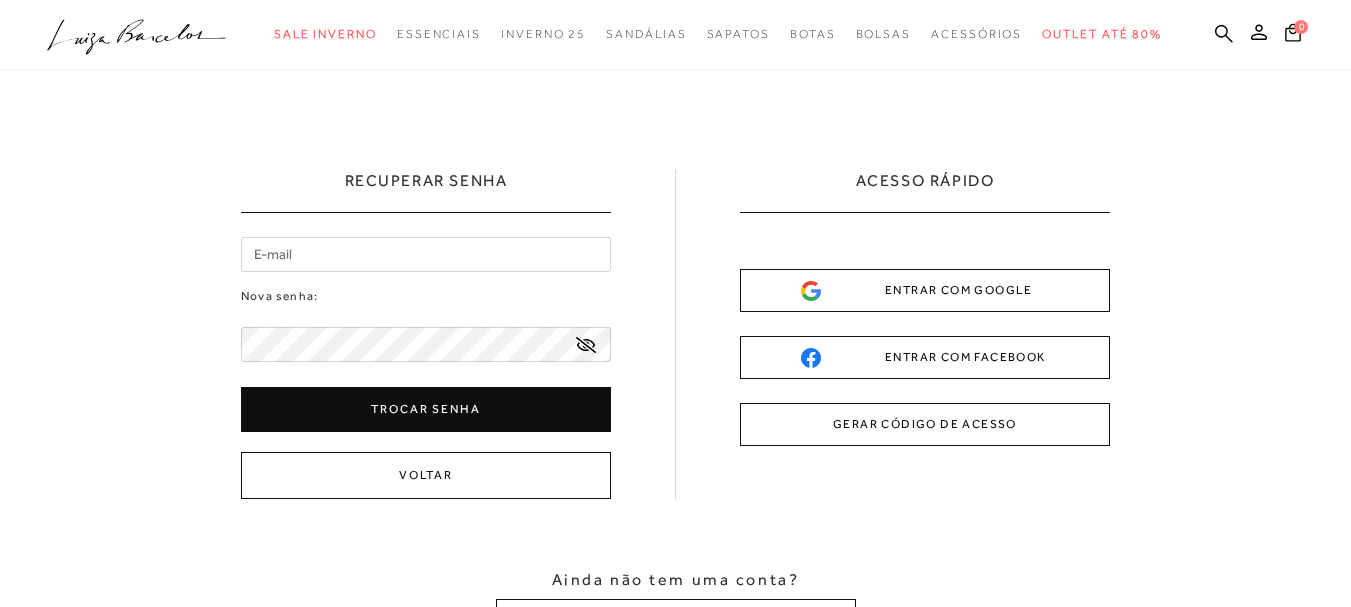 scroll, scrollTop: 0, scrollLeft: 0, axis: both 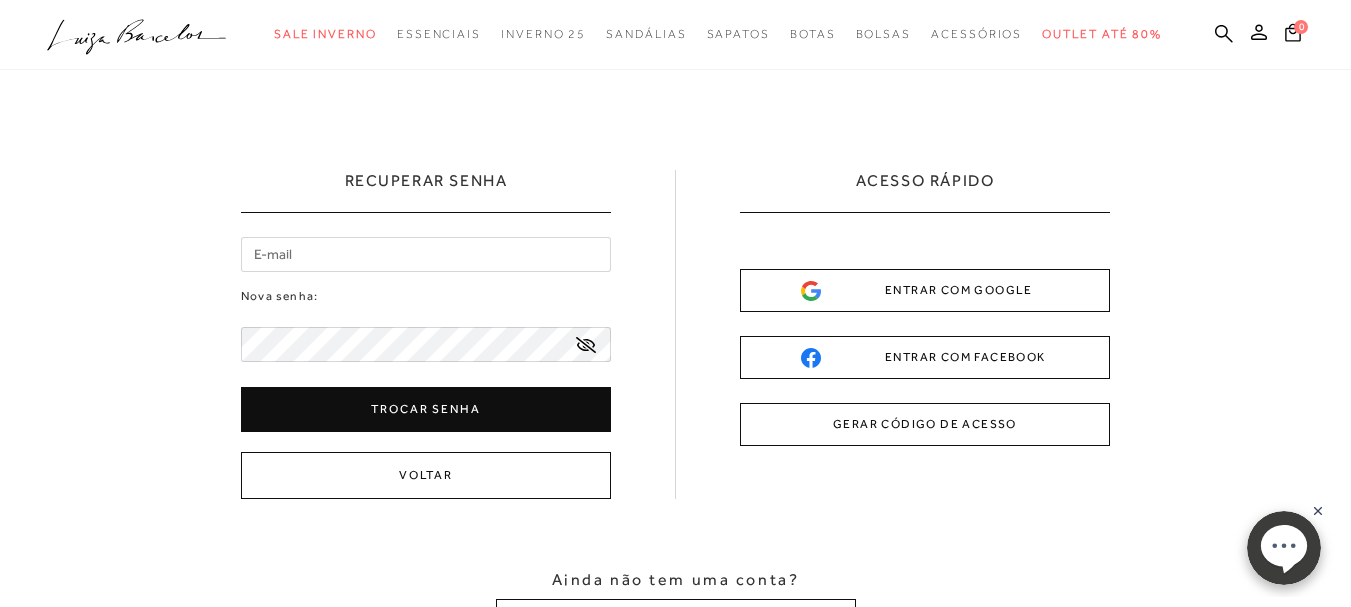 click at bounding box center (426, 254) 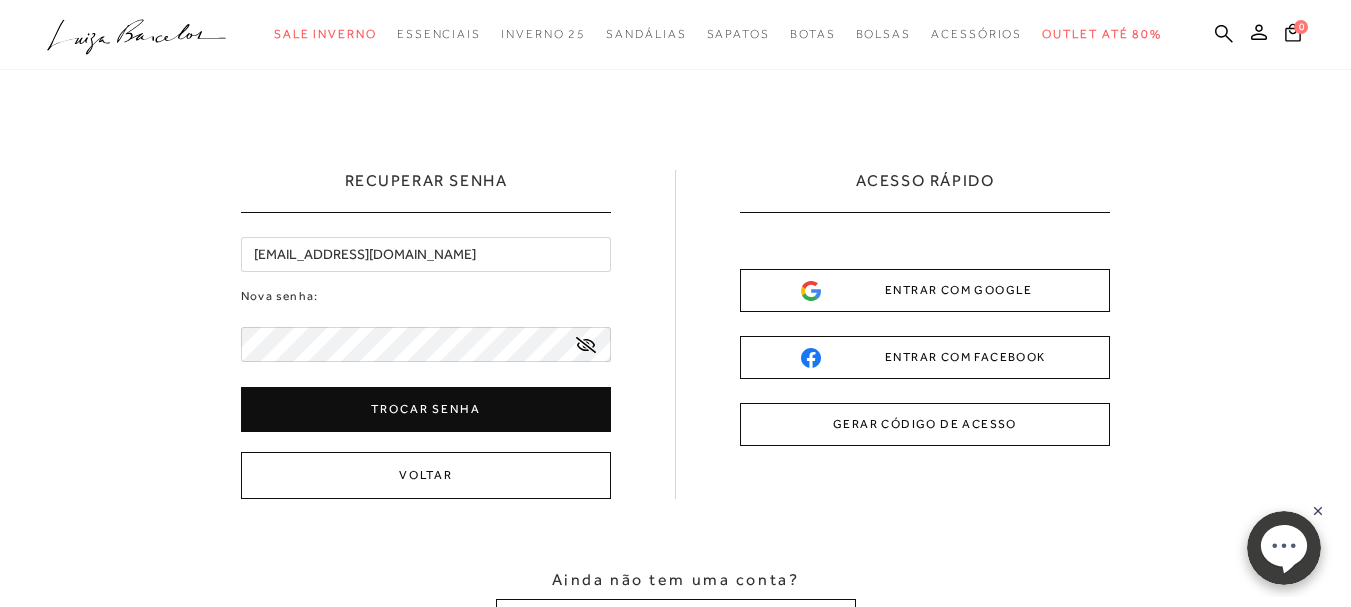 type on "[EMAIL_ADDRESS][DOMAIN_NAME]" 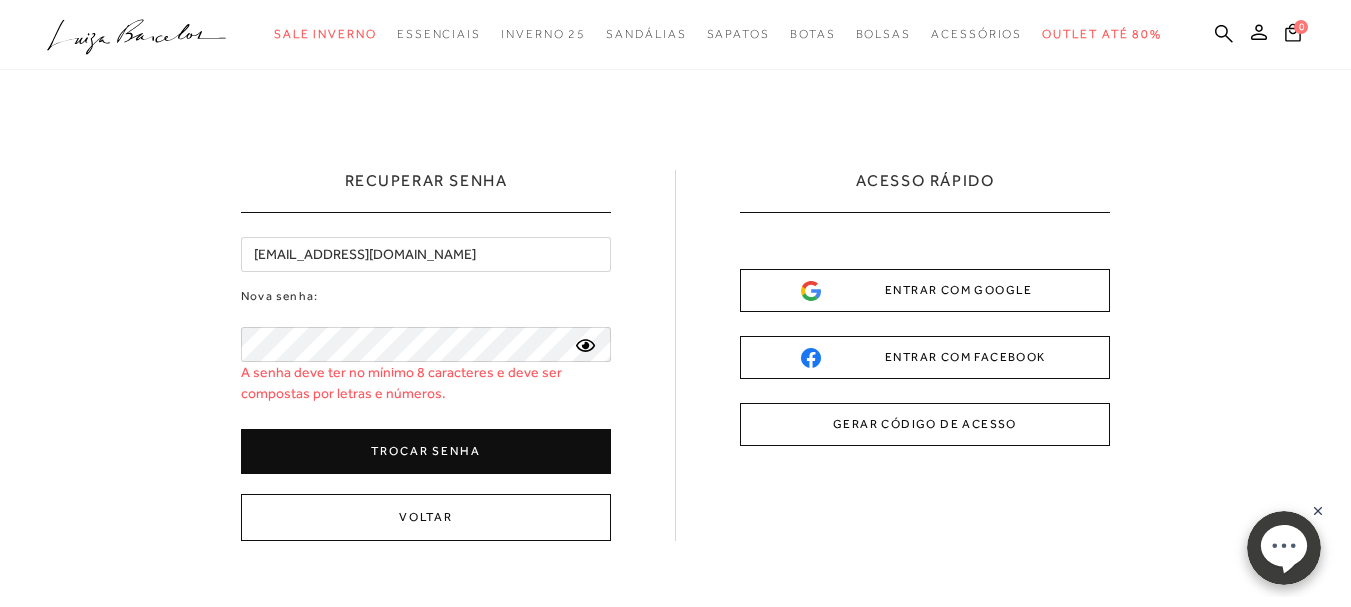 click on "Trocar senha" at bounding box center (426, 451) 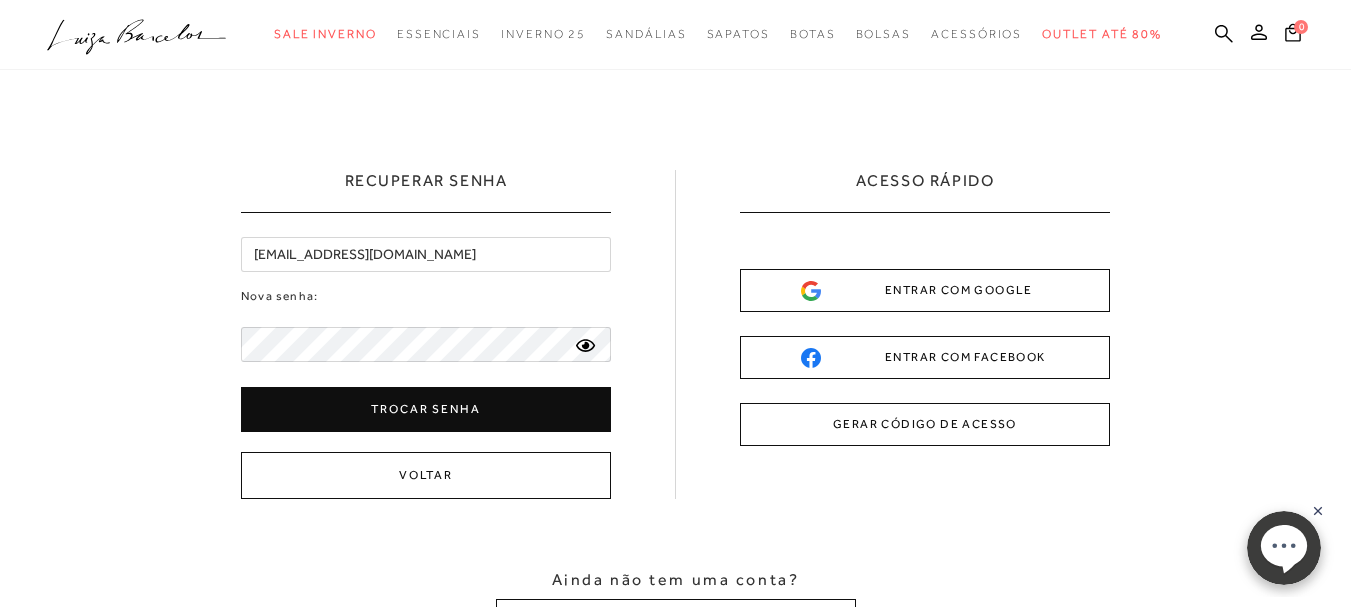 click on "grupospedro@terra.com.br
Nova senha:" at bounding box center [426, 334] 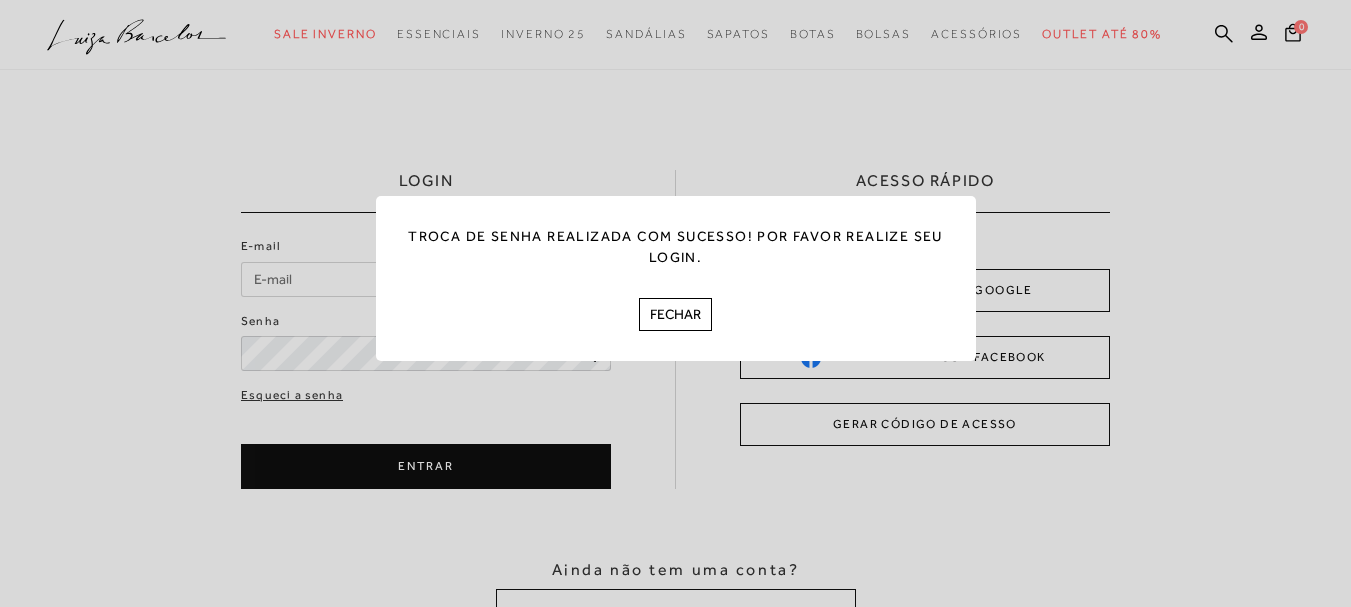 scroll, scrollTop: 0, scrollLeft: 0, axis: both 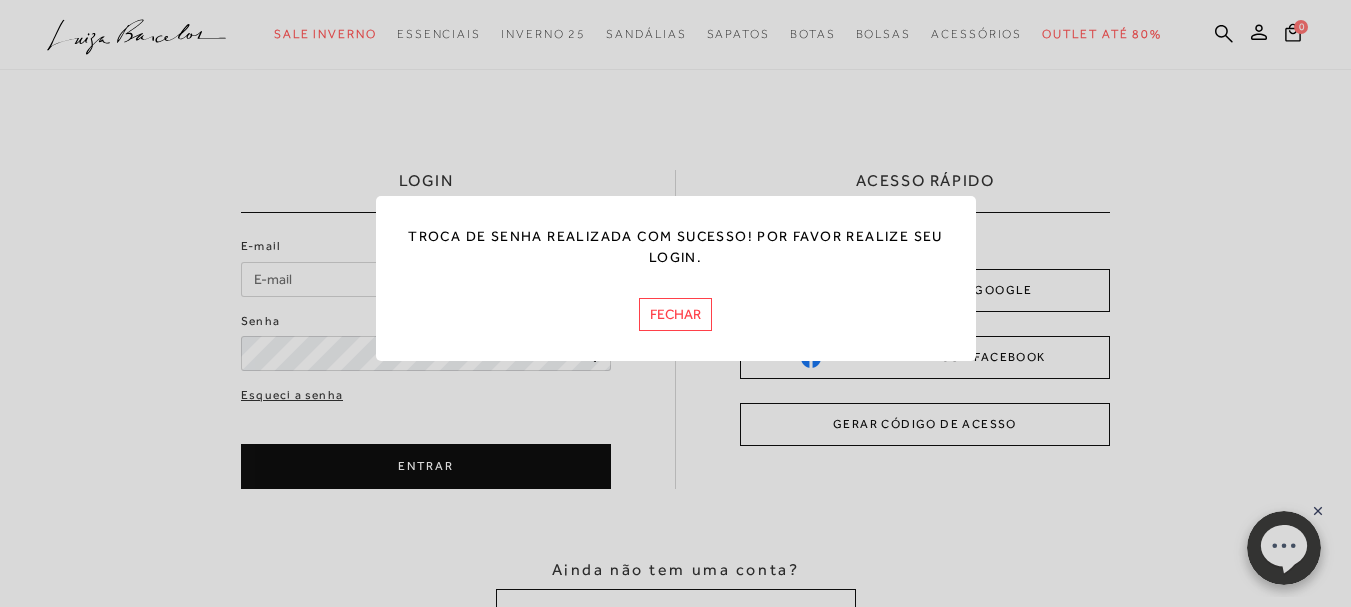 type on "[EMAIL_ADDRESS][DOMAIN_NAME]" 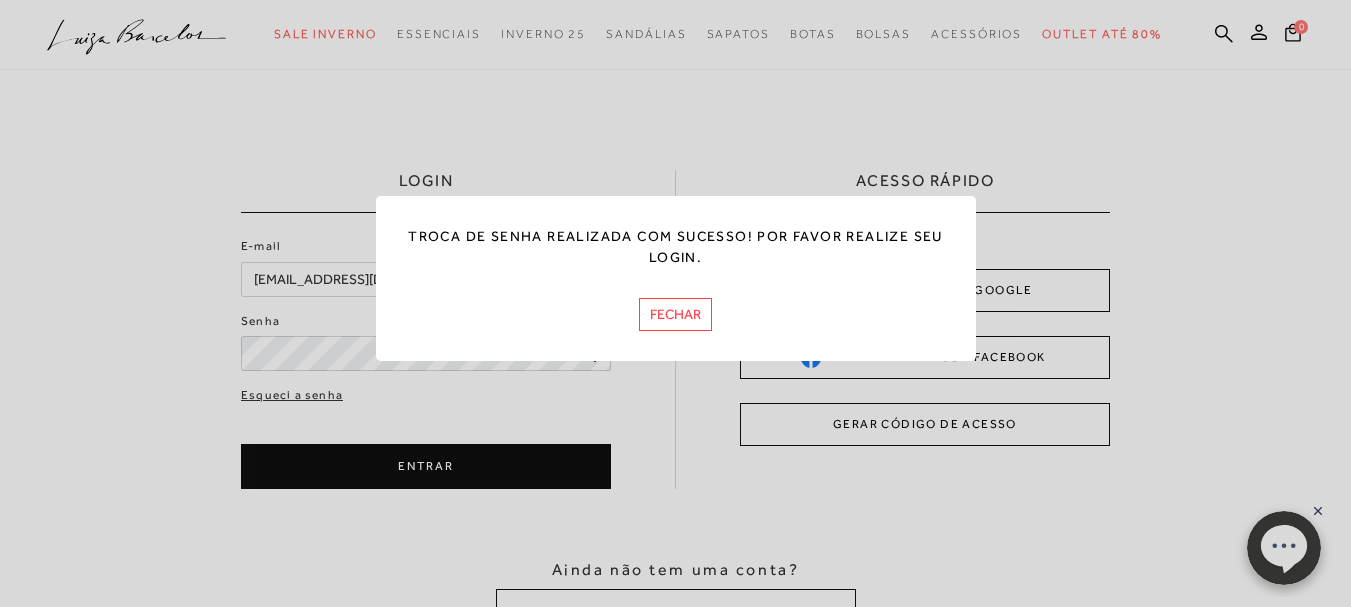 click on "FECHAR" at bounding box center [675, 314] 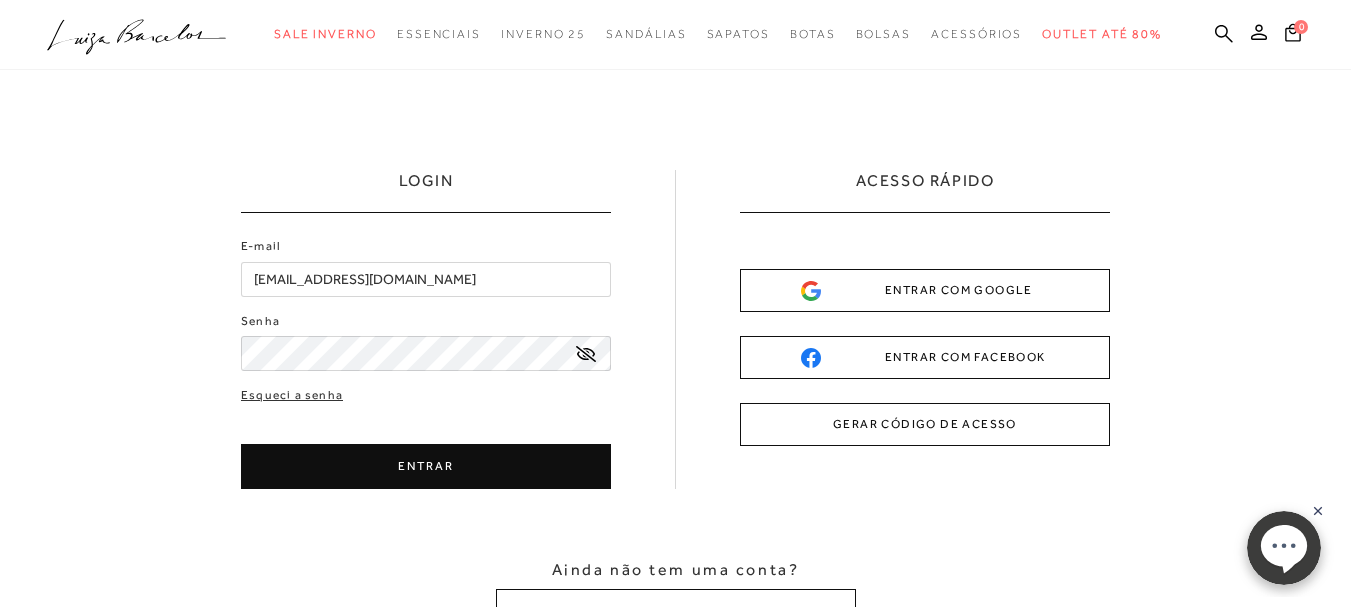 click on "ENTRAR" at bounding box center (426, 466) 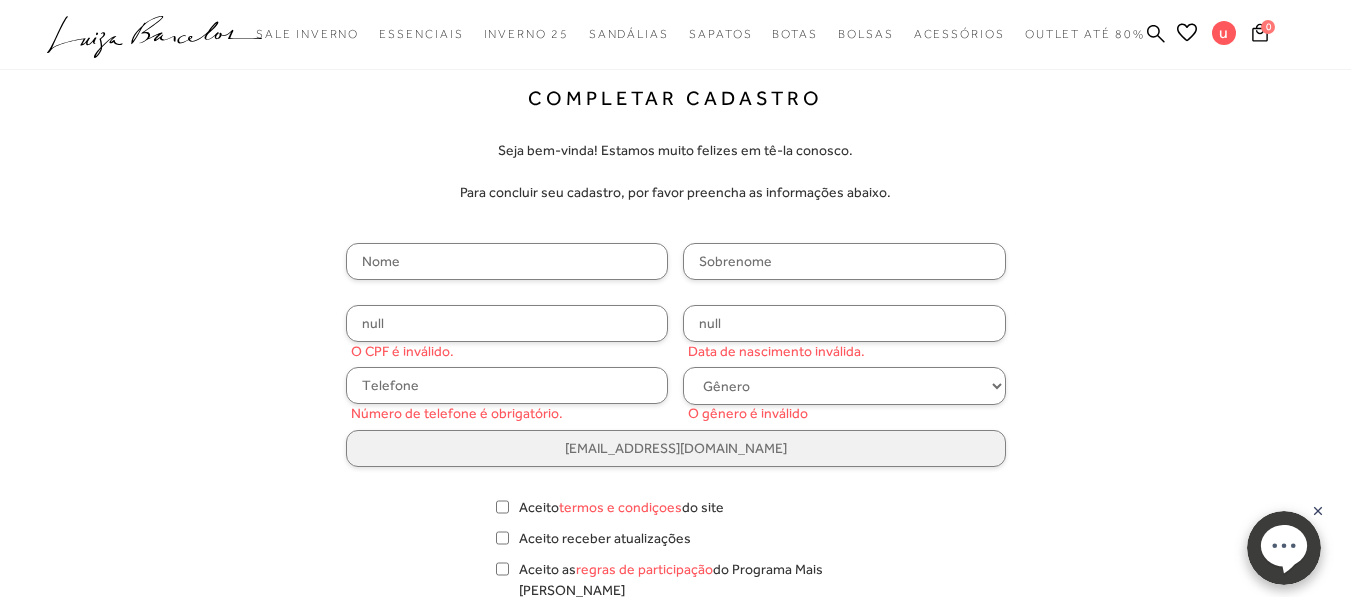 scroll, scrollTop: 0, scrollLeft: 0, axis: both 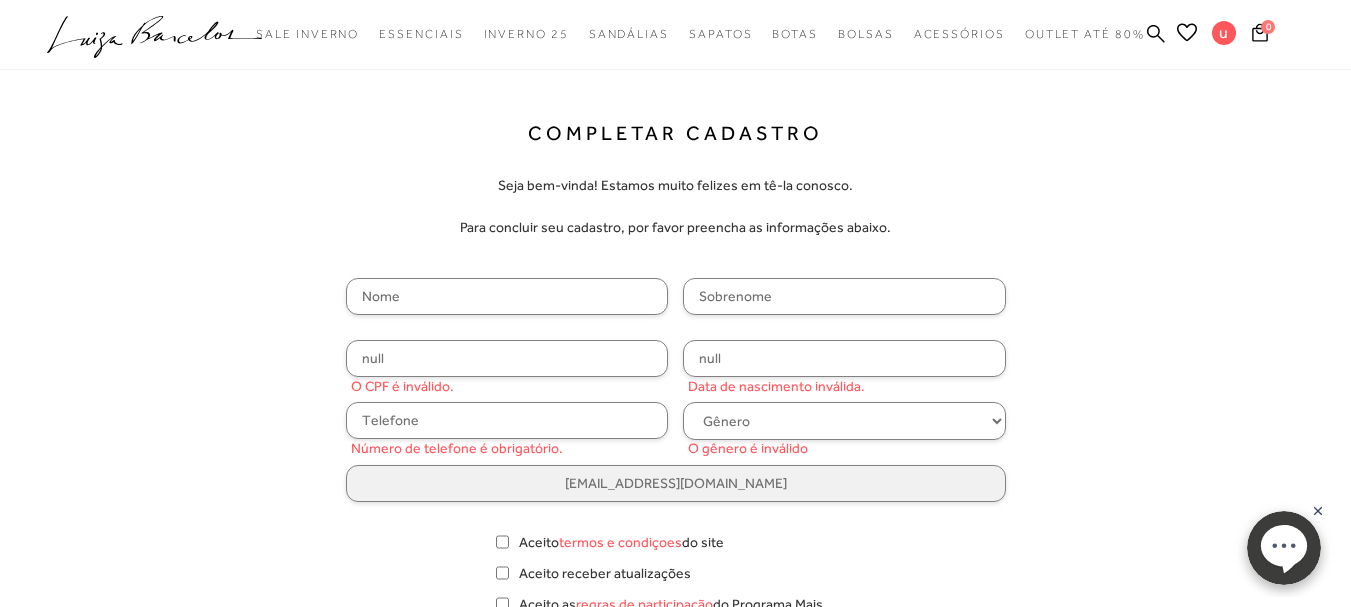 click at bounding box center (507, 296) 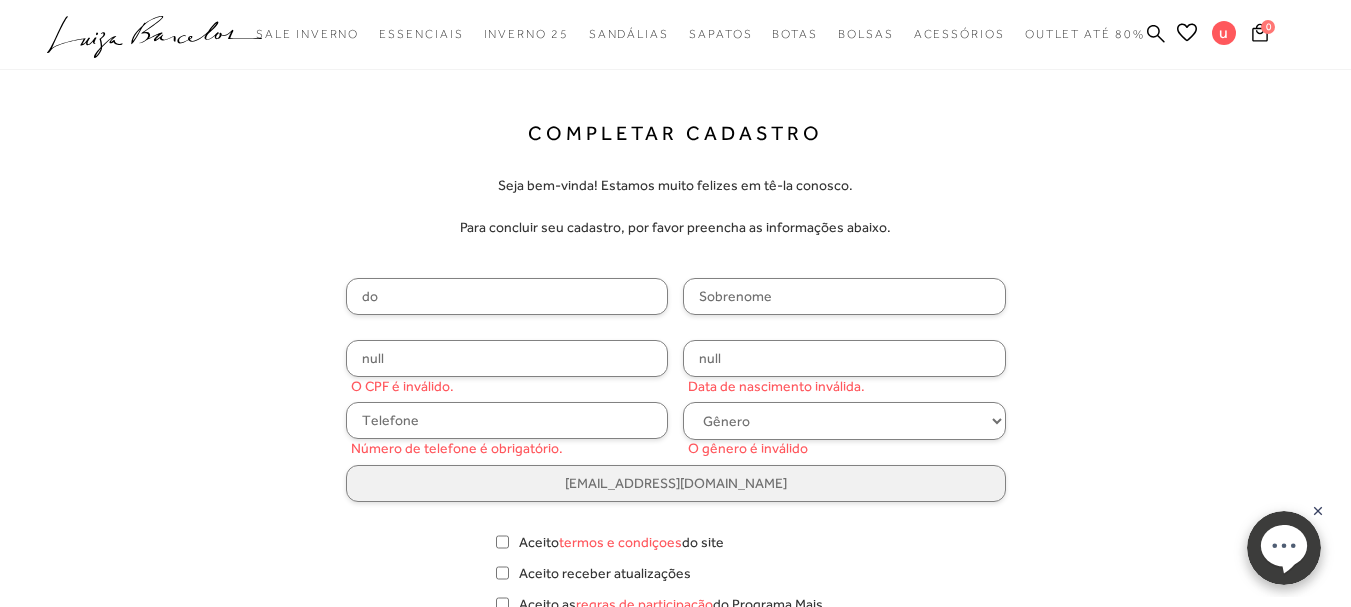 type on "d" 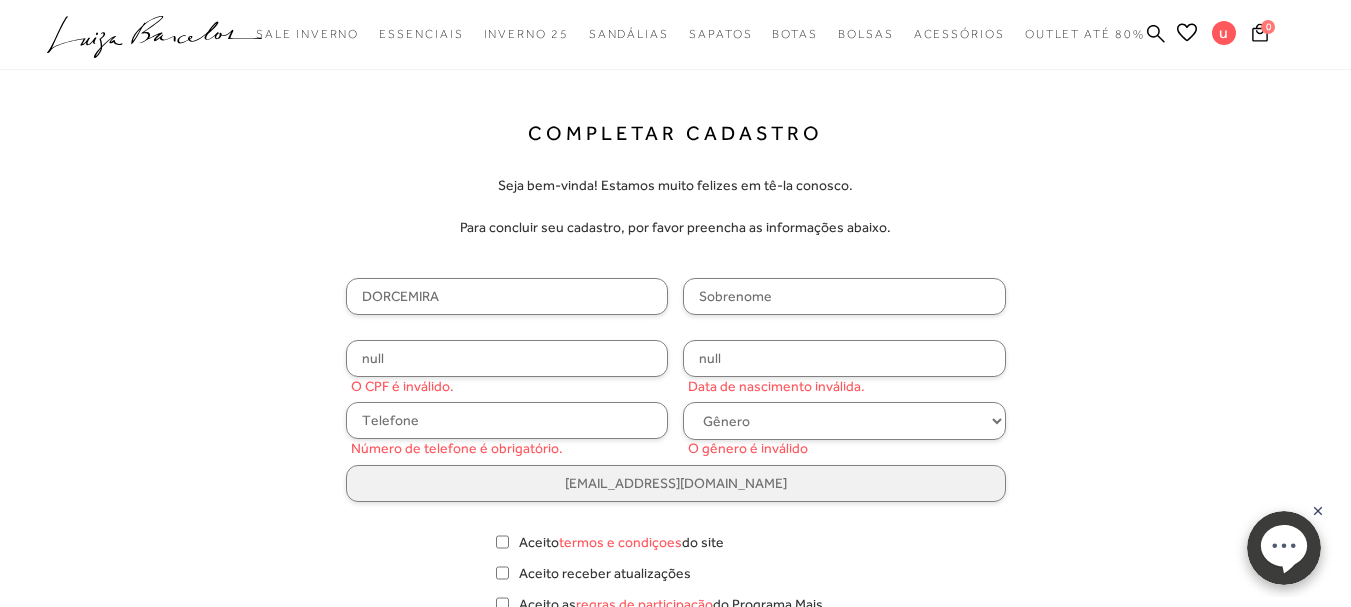 type on "DORCEMIRA" 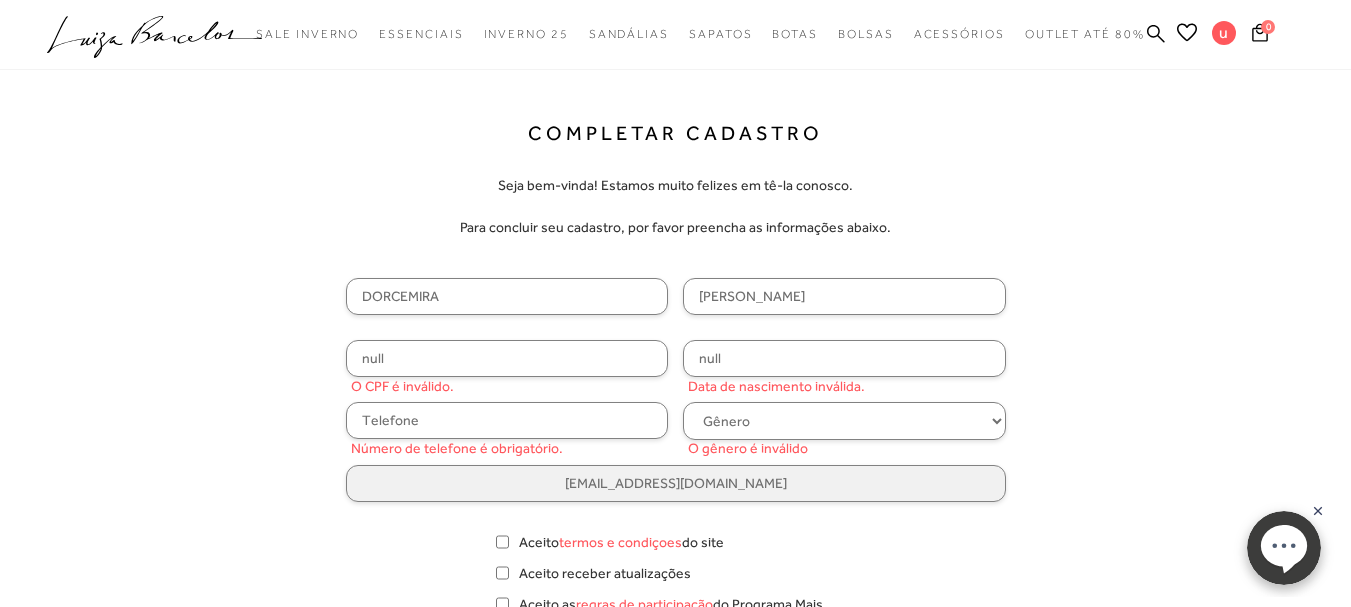 type on "[PERSON_NAME]" 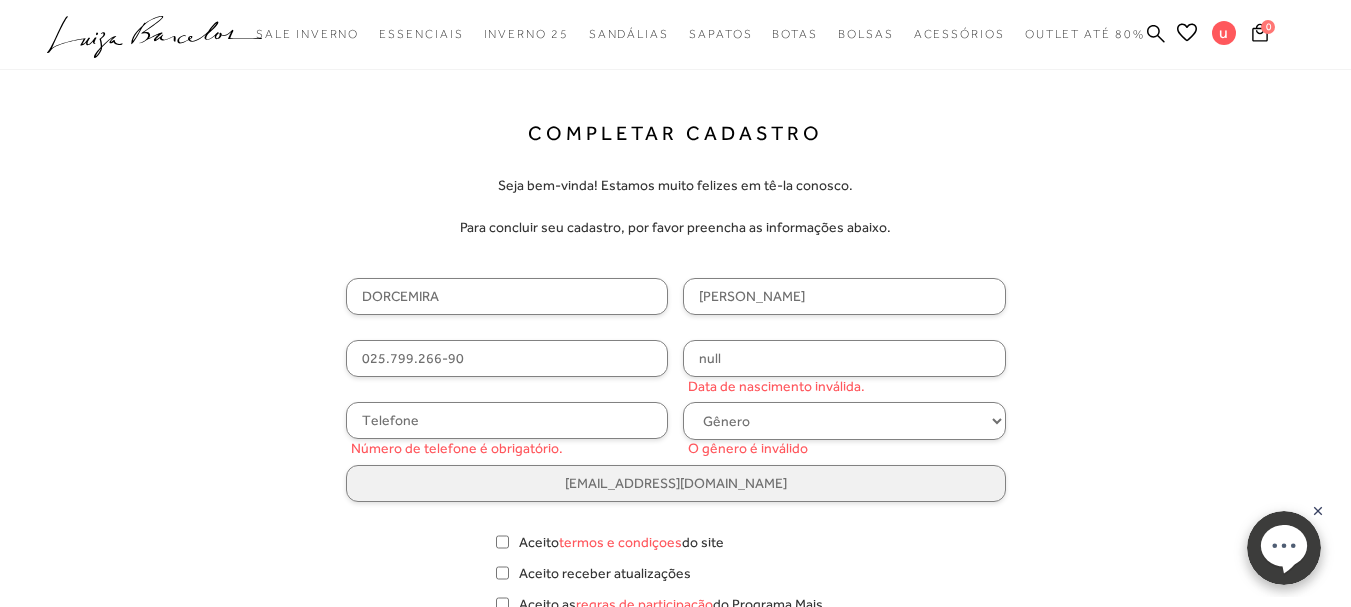 type on "025.799.266-90" 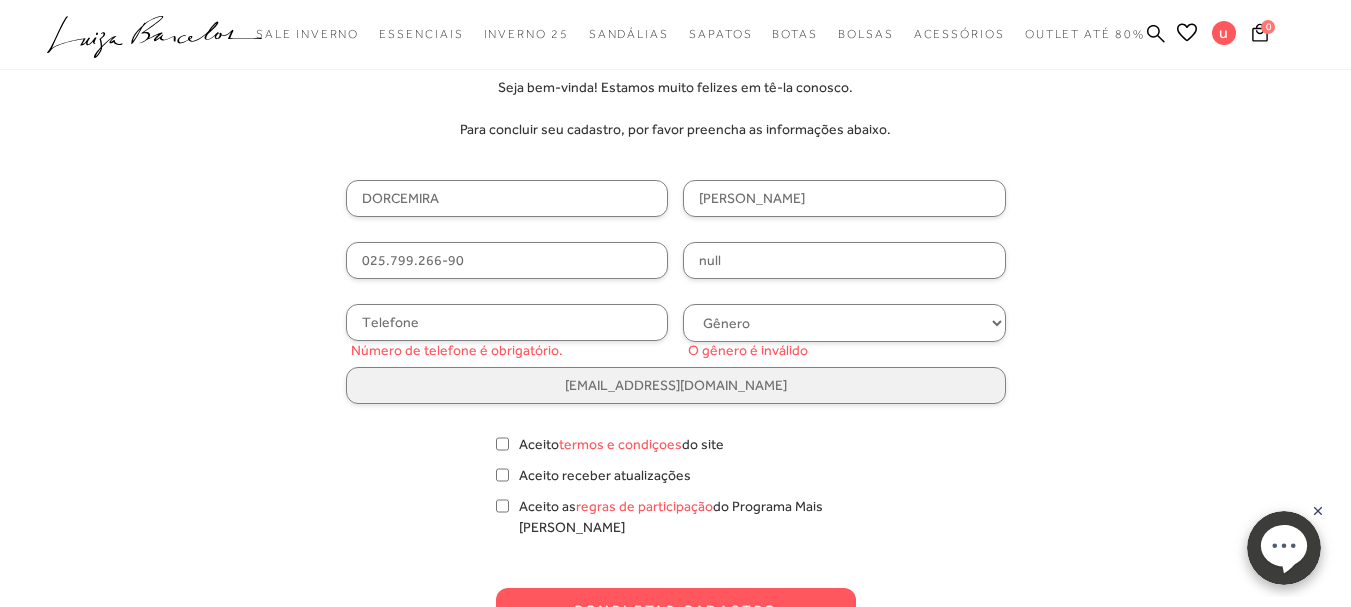 scroll, scrollTop: 200, scrollLeft: 0, axis: vertical 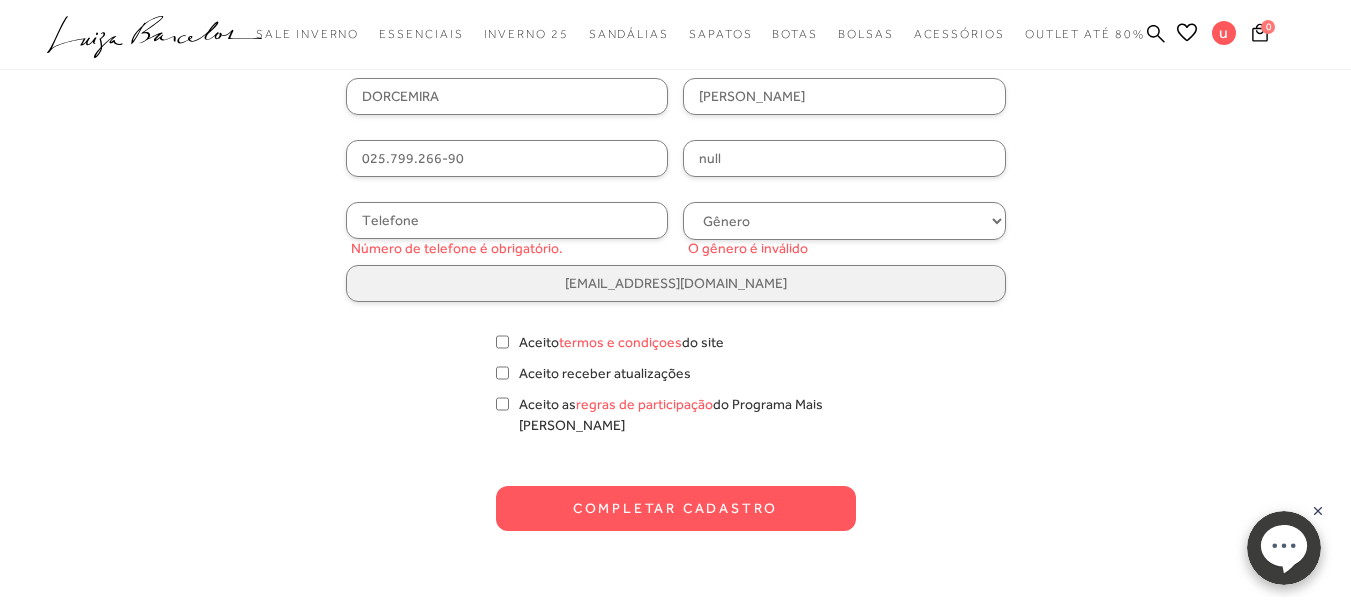 click on "Gênero Feminino Masculino" at bounding box center [844, 221] 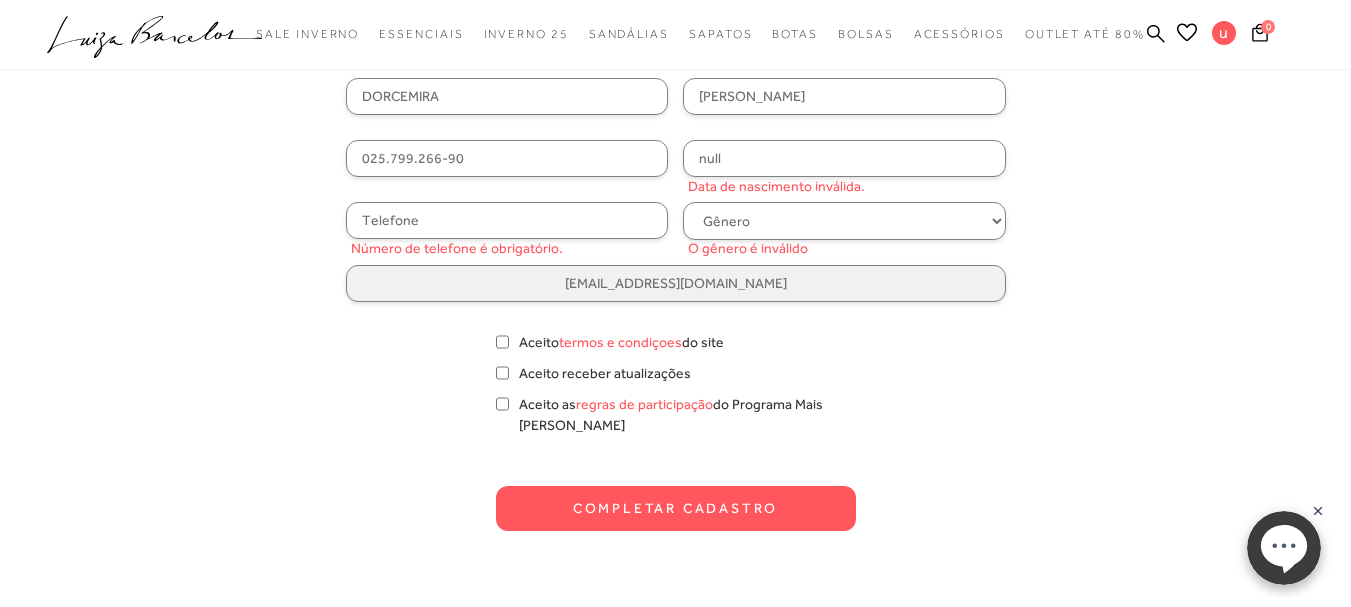 select 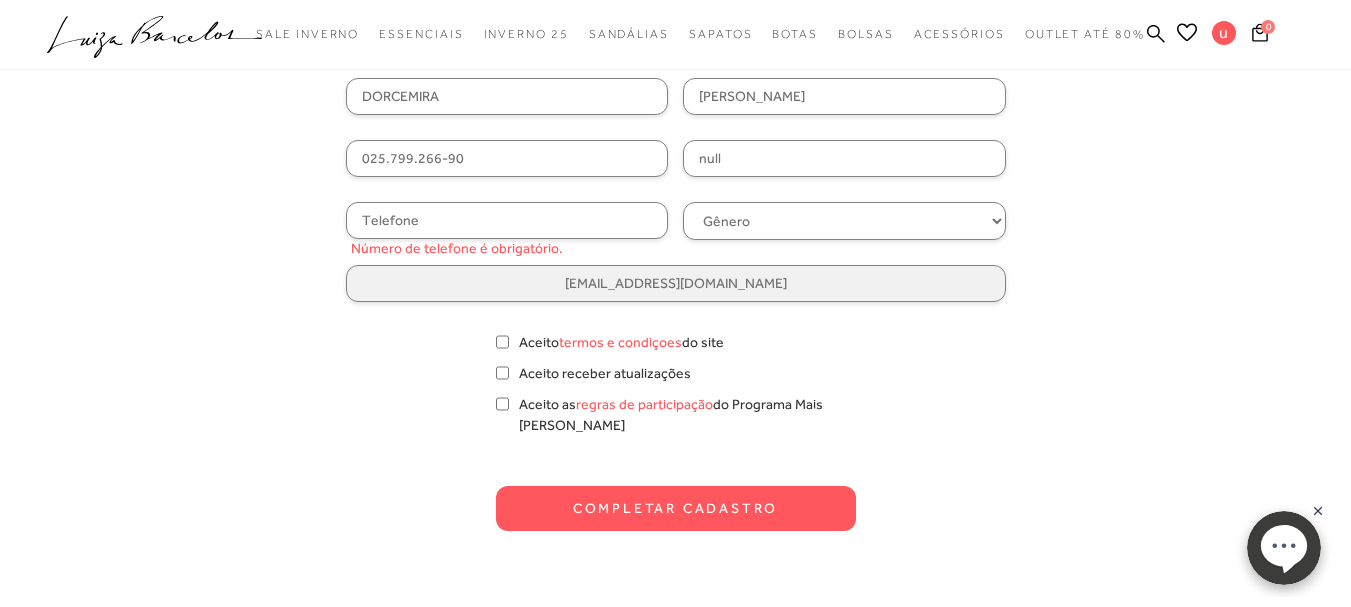 click on "null" at bounding box center [844, 158] 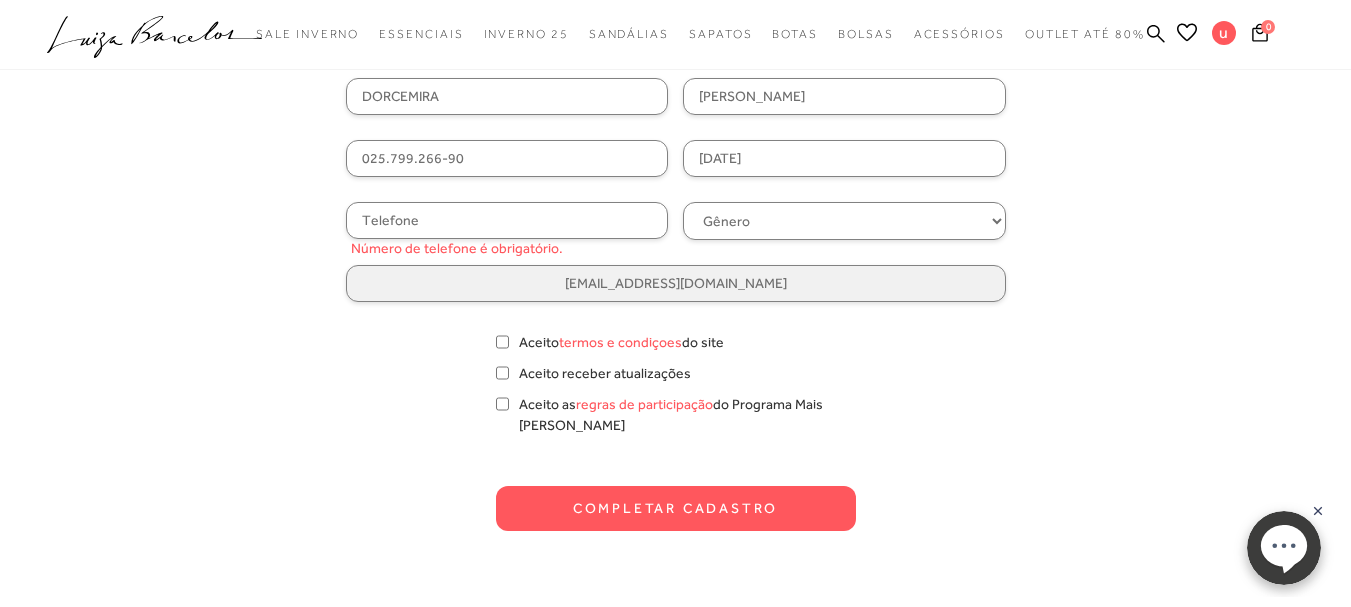 type on "[DATE]" 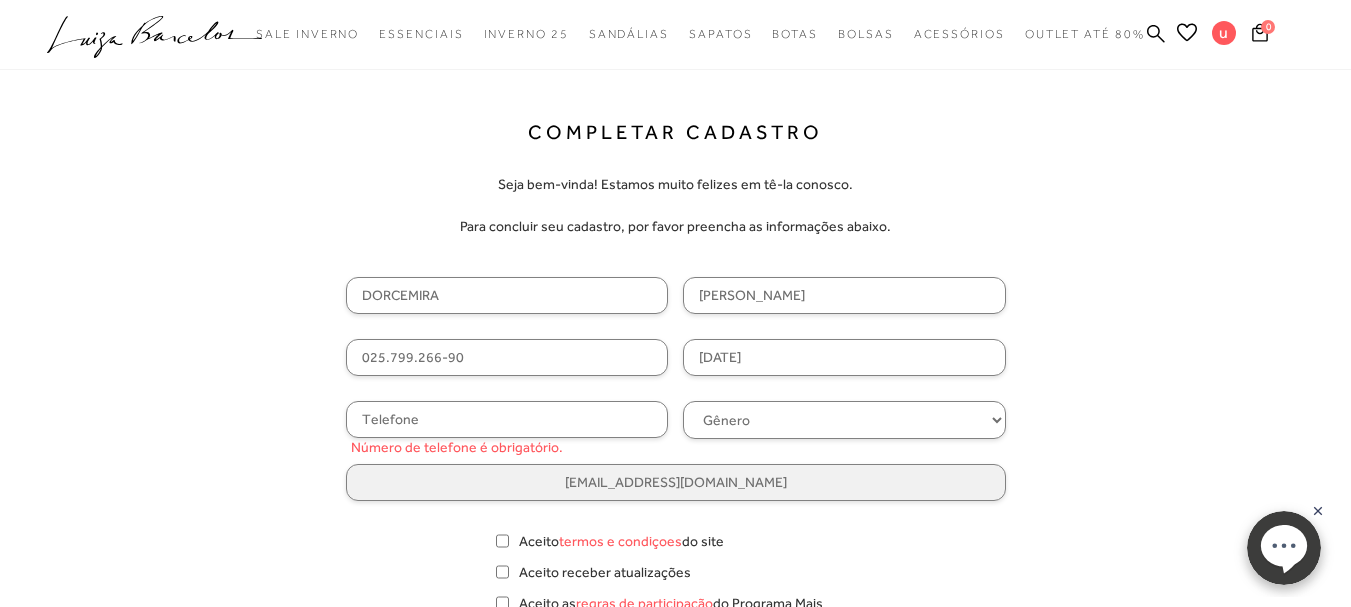 scroll, scrollTop: 0, scrollLeft: 0, axis: both 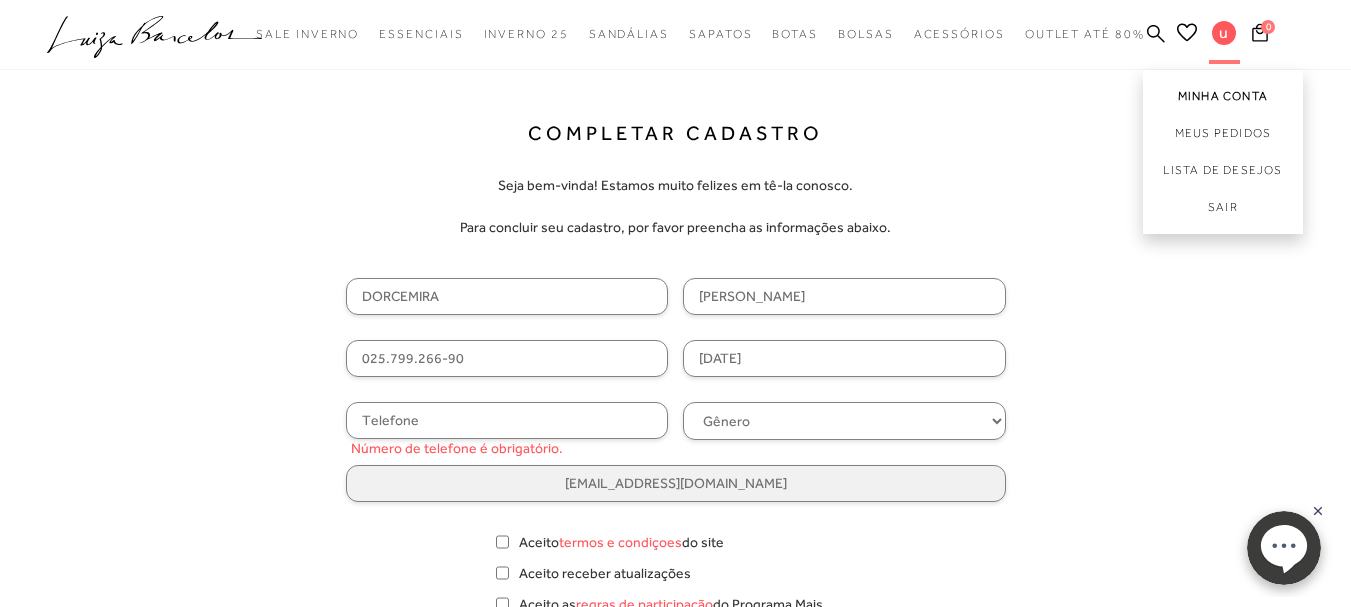 click on "Minha Conta" at bounding box center [1223, 92] 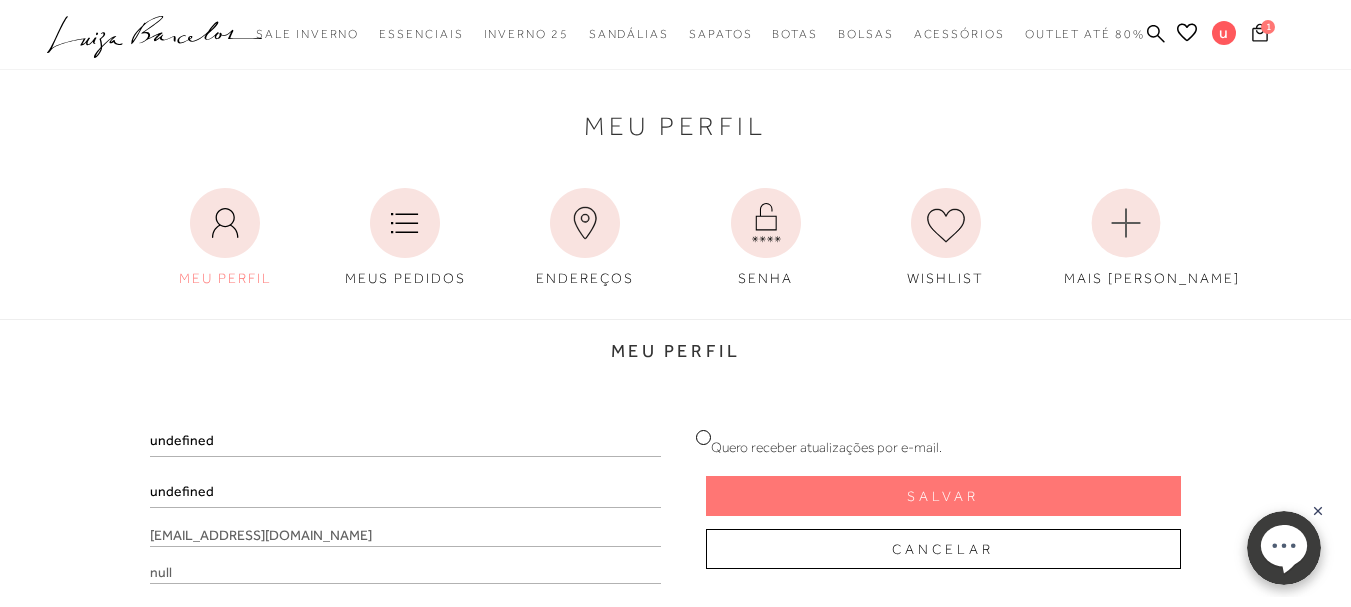 click 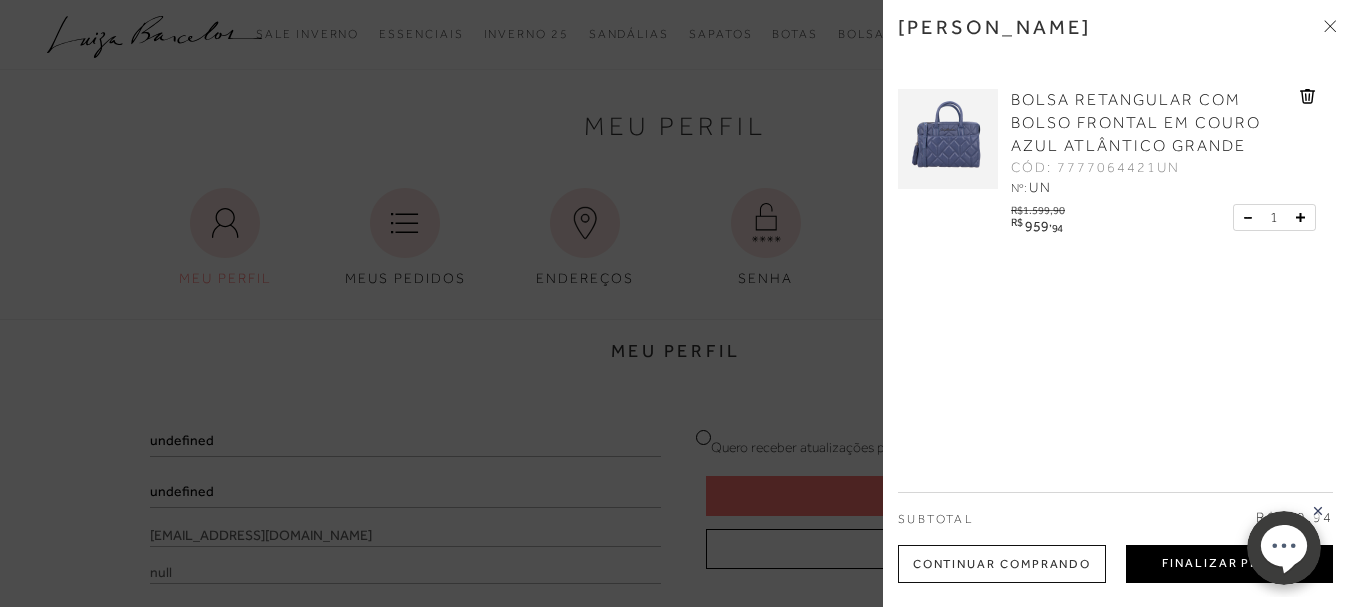 click on "Finalizar Pedido" at bounding box center (1229, 564) 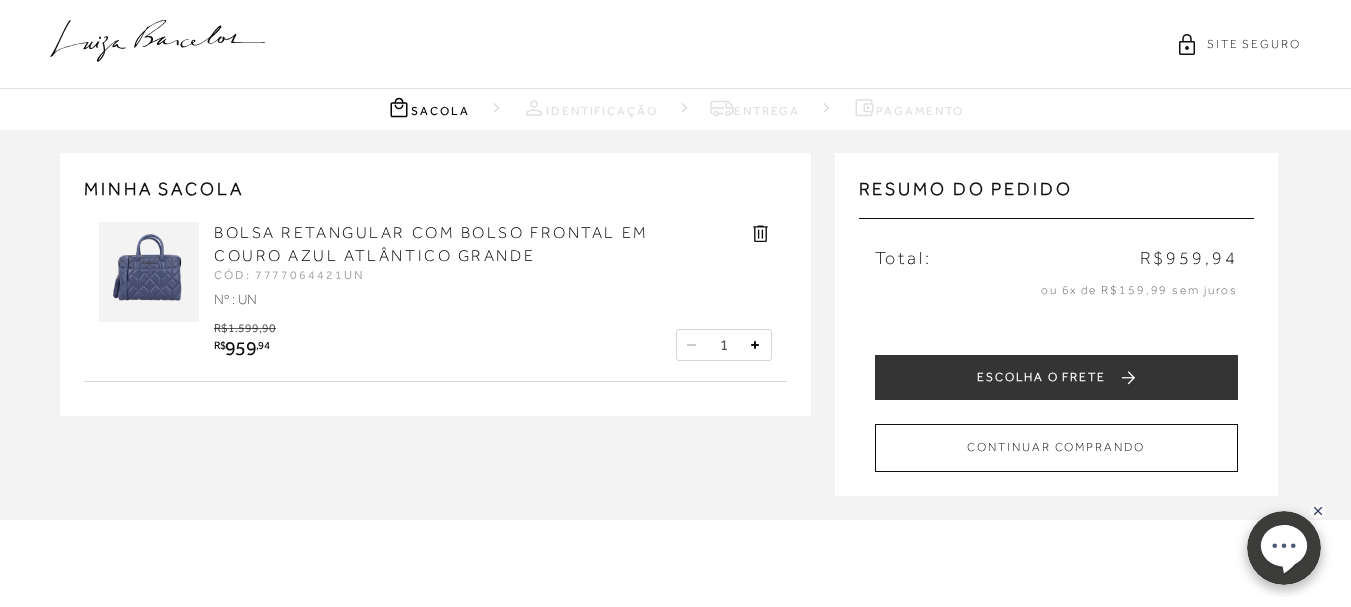 scroll, scrollTop: 0, scrollLeft: 0, axis: both 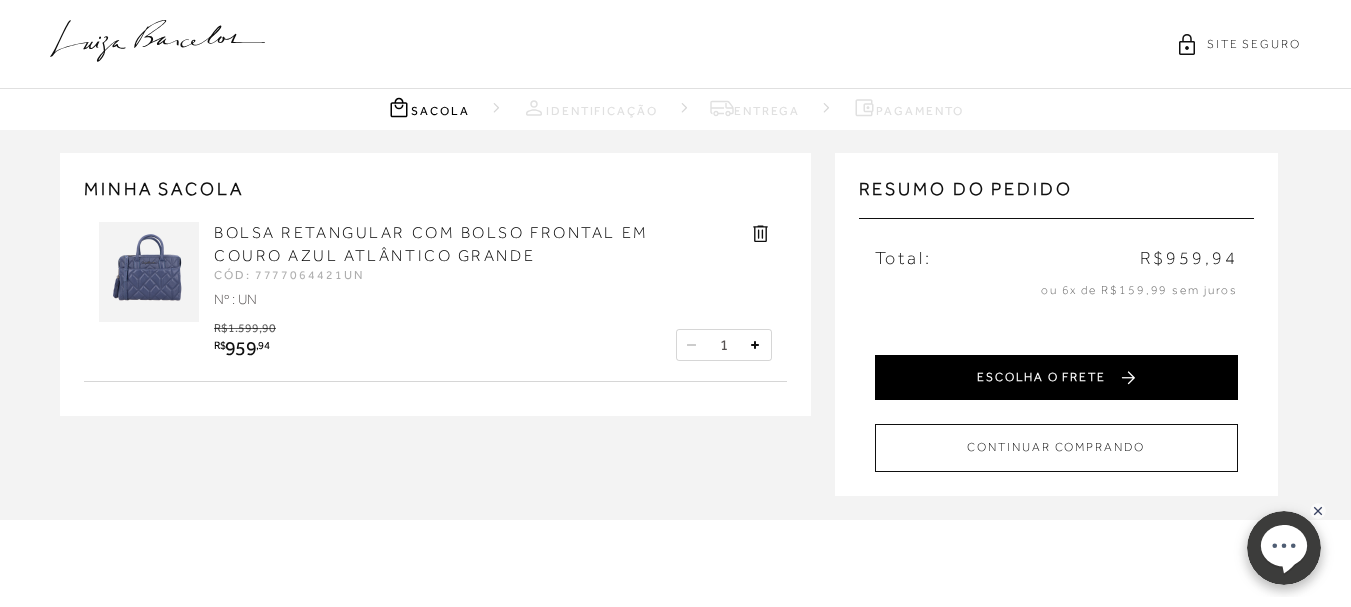 click on "ESCOLHA O FRETE" at bounding box center (1056, 377) 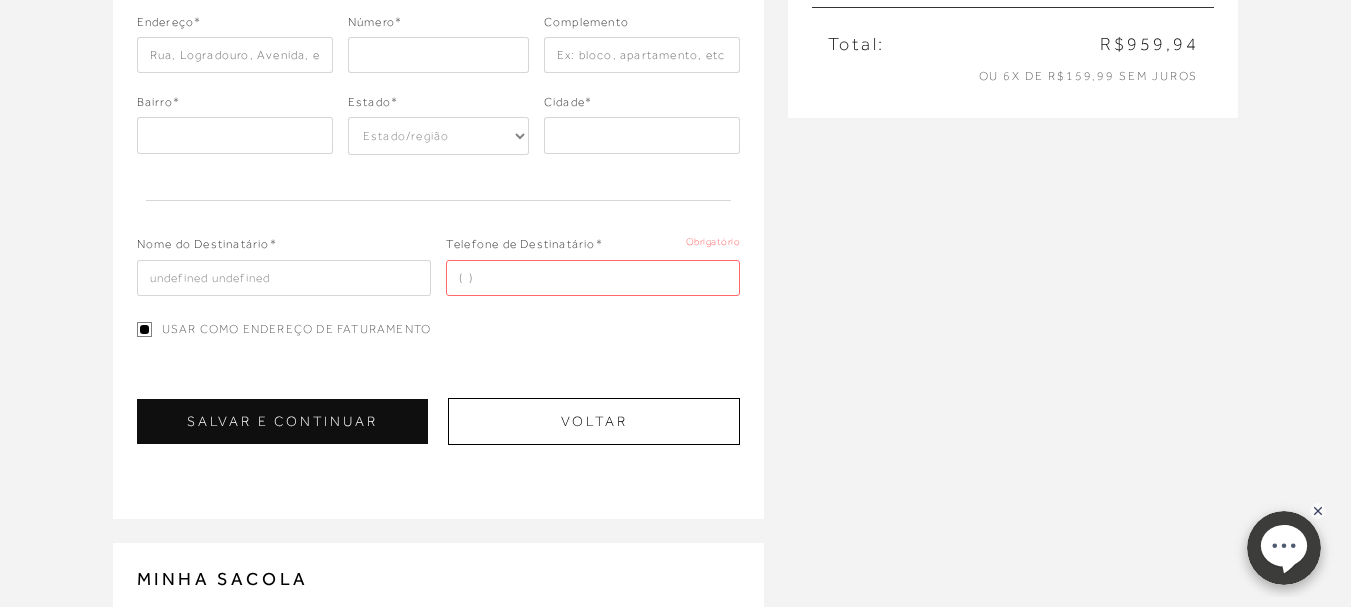 scroll, scrollTop: 300, scrollLeft: 0, axis: vertical 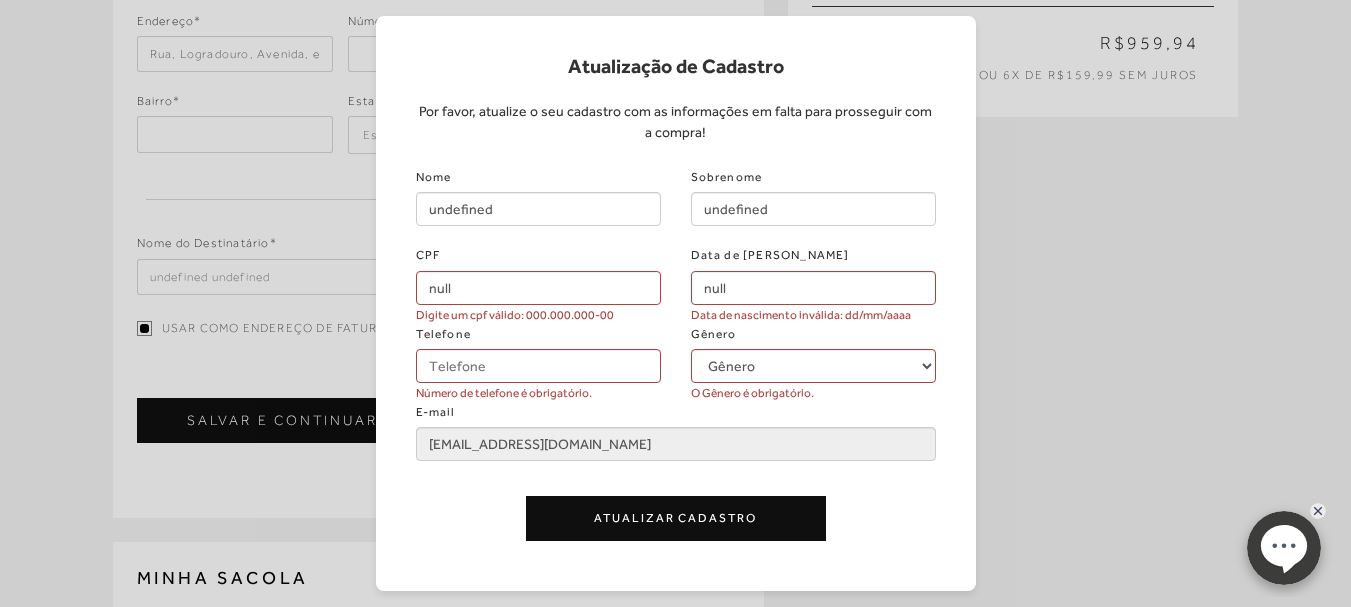 click on "Atualização de Cadastro
Por favor, atualize o seu cadastro com as informações em falta para prosseguir com a compra!
Nome
undefined
Sobrenome
undefined
CPF
null
Digite um cpf válido: 000.000.000-00
Data de Nascimento
null
Data de nascimento inválida: dd/mm/aaaa
Telefone
Número de telefone é obrigatório.
Gênero
Gênero Feminino Masculino
O Gênero é obrigatório.
E-mail
[EMAIL_ADDRESS][DOMAIN_NAME]
Atualizar Cadastro" at bounding box center [675, 303] 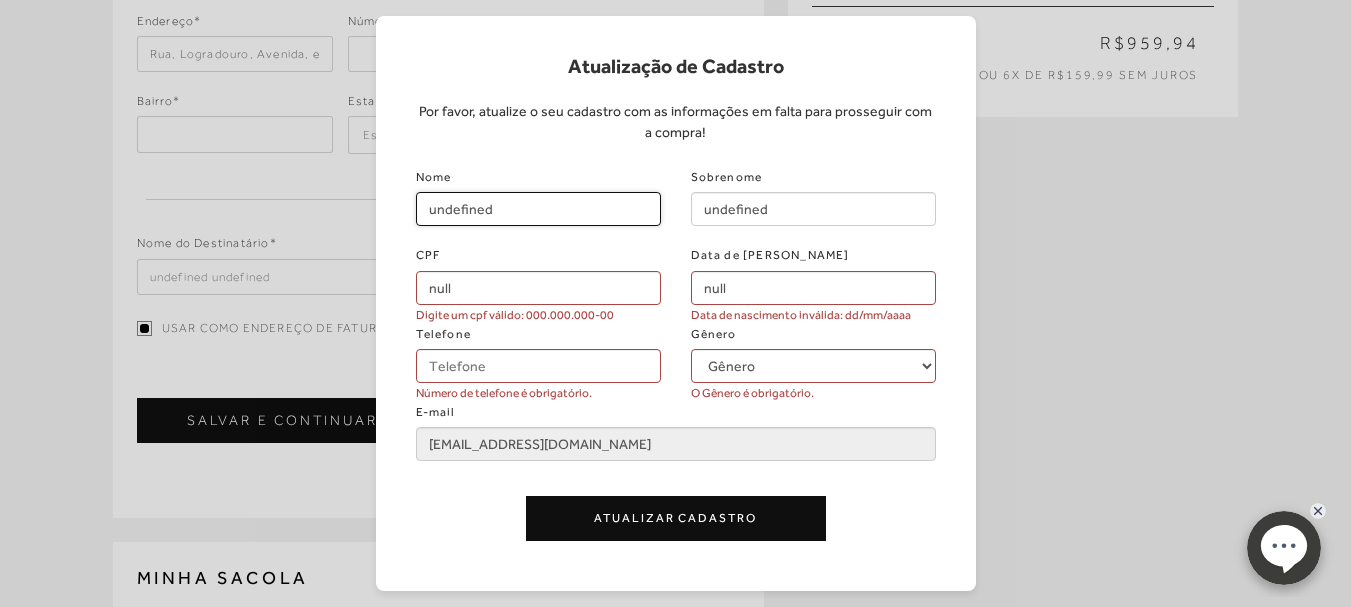 click on "undefined" at bounding box center (538, 209) 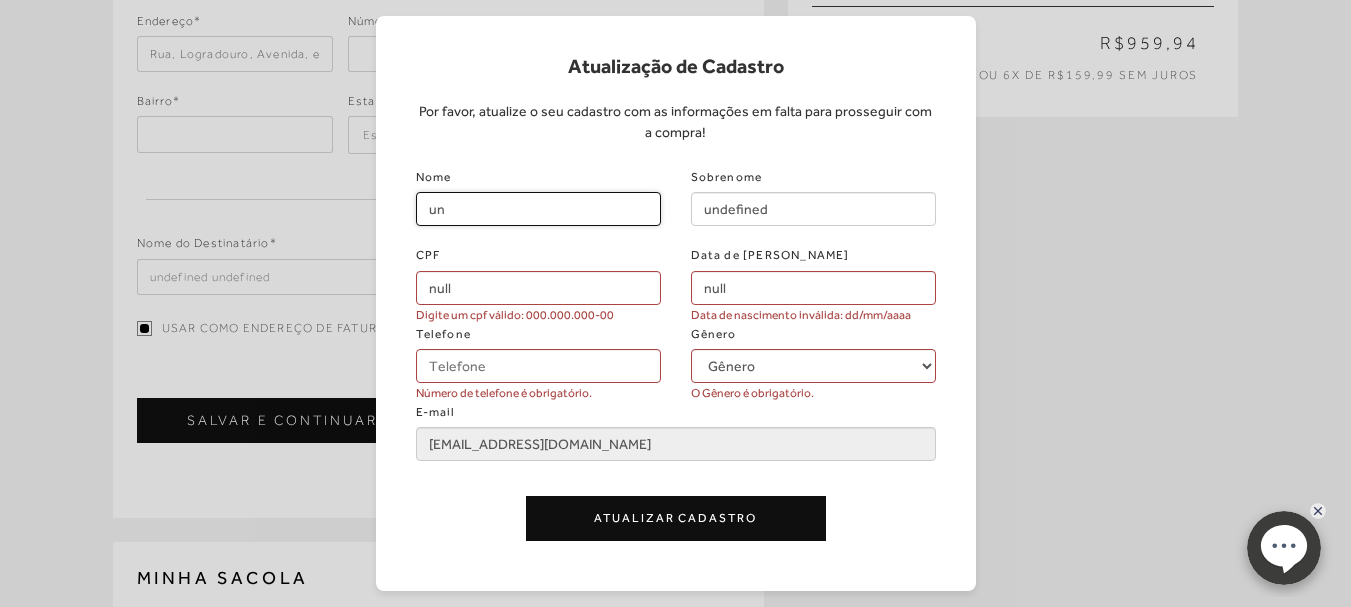 type on "u" 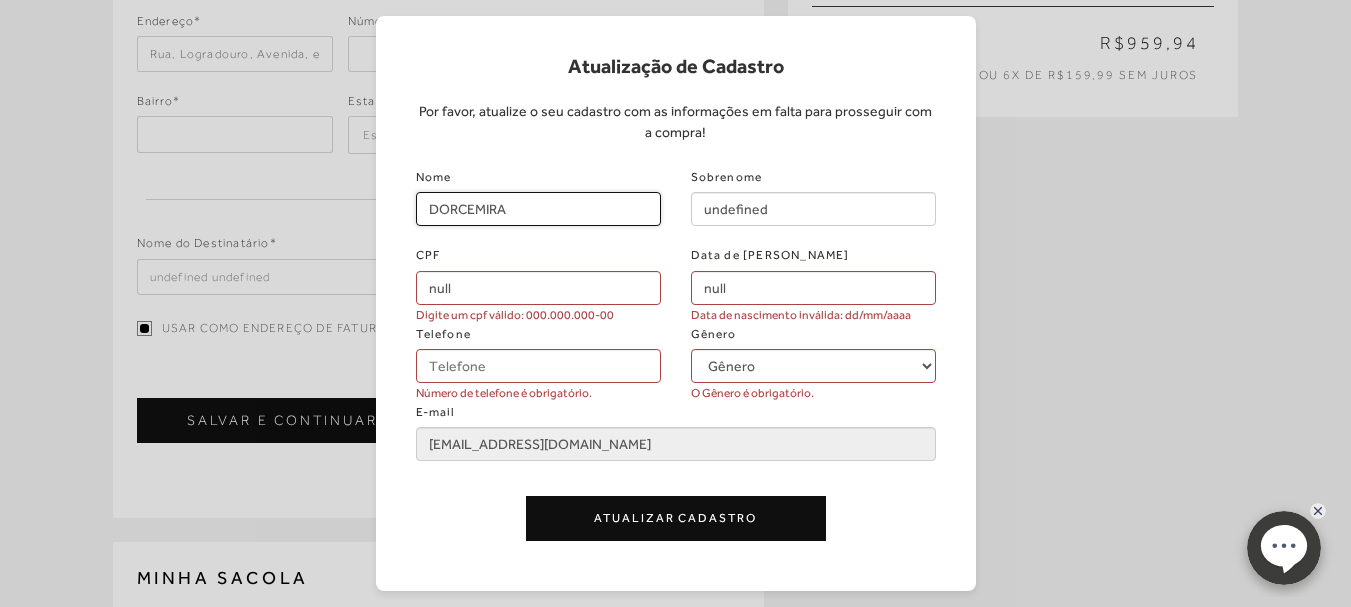 type on "DORCEMIRA" 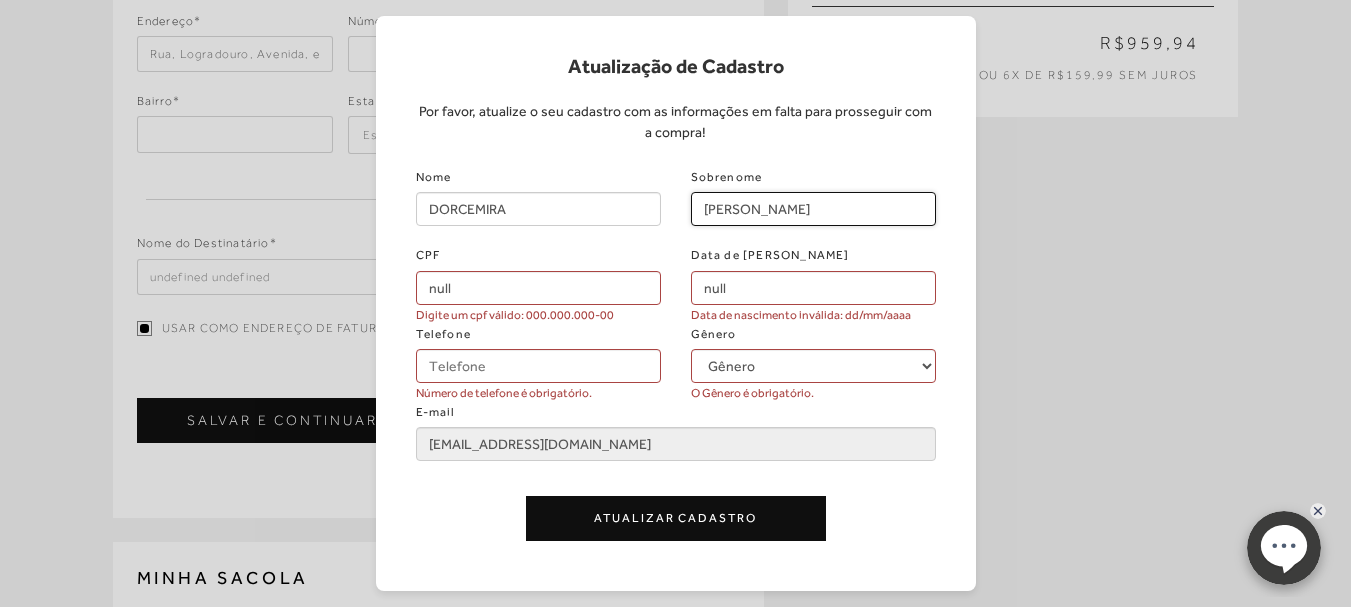 type on "[PERSON_NAME]" 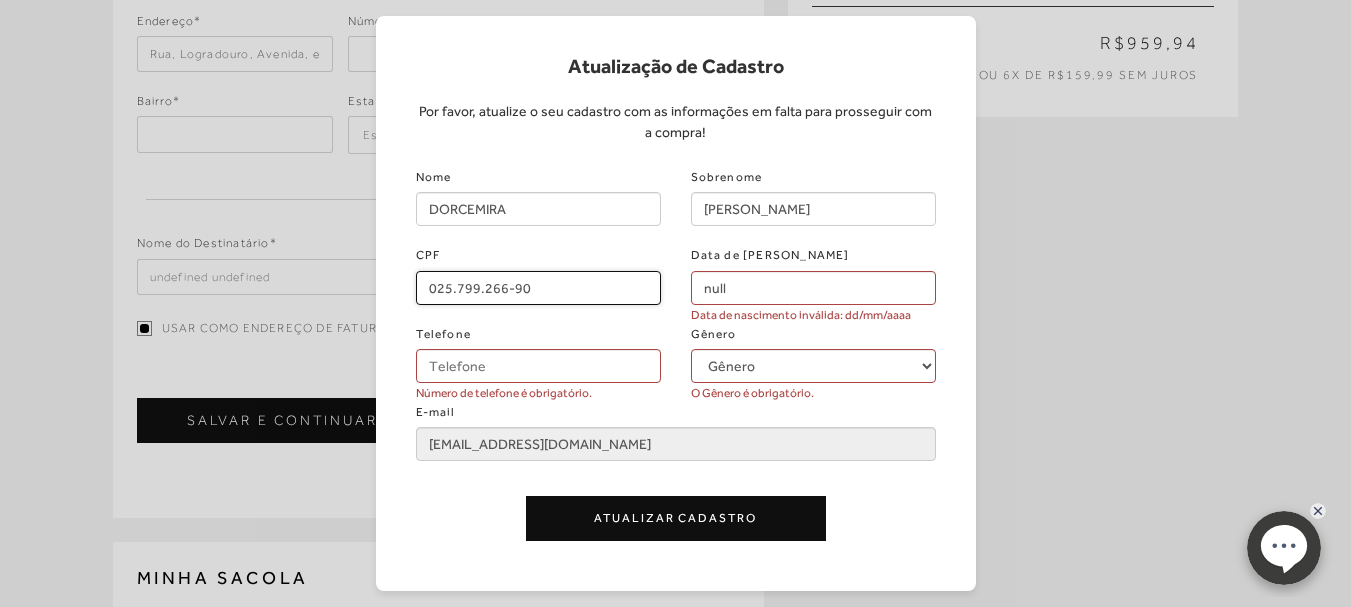 type on "025.799.266-90" 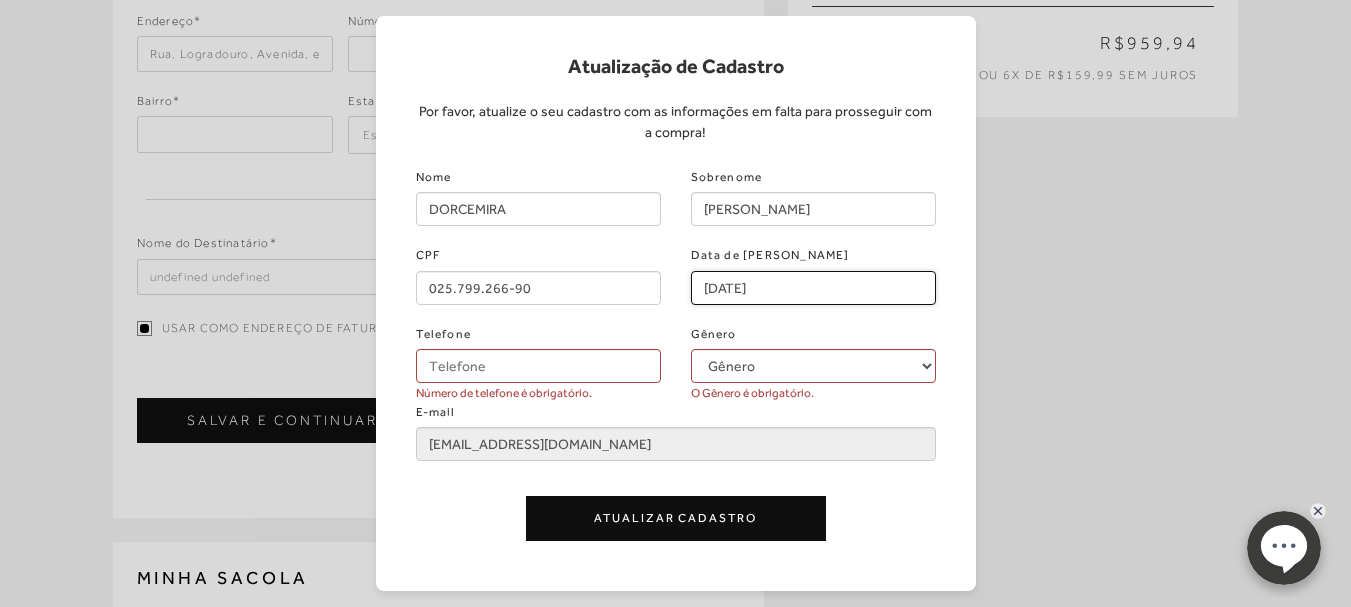 type on "[DATE]" 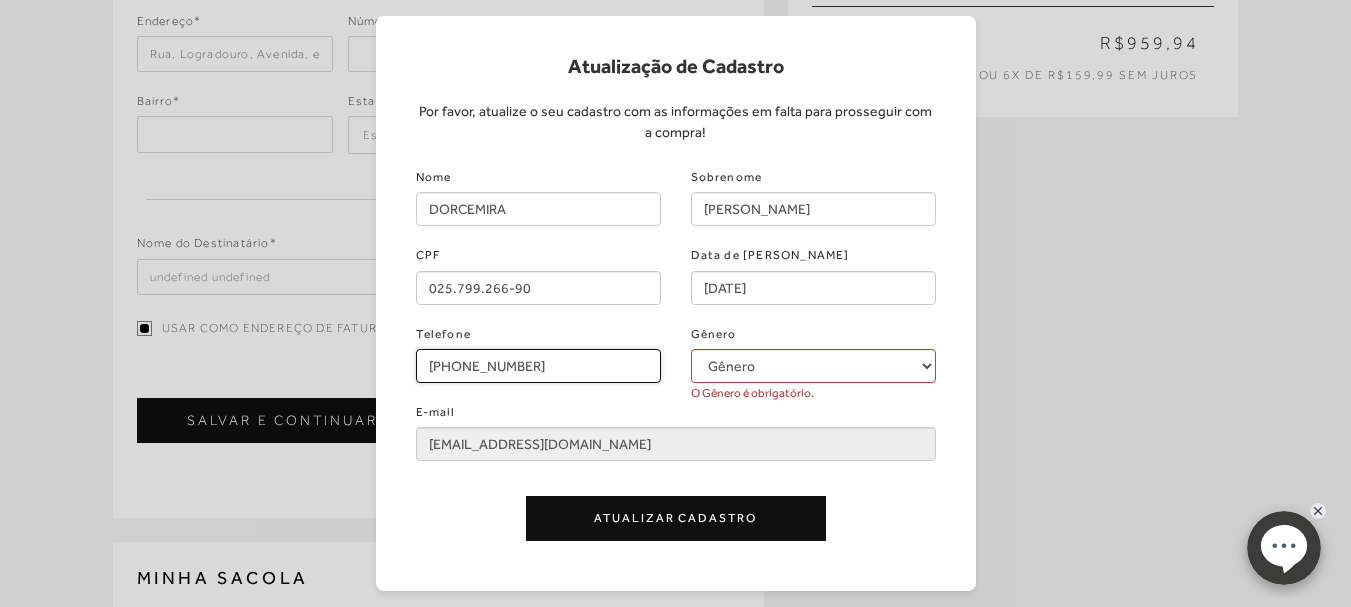 type on "[PHONE_NUMBER]" 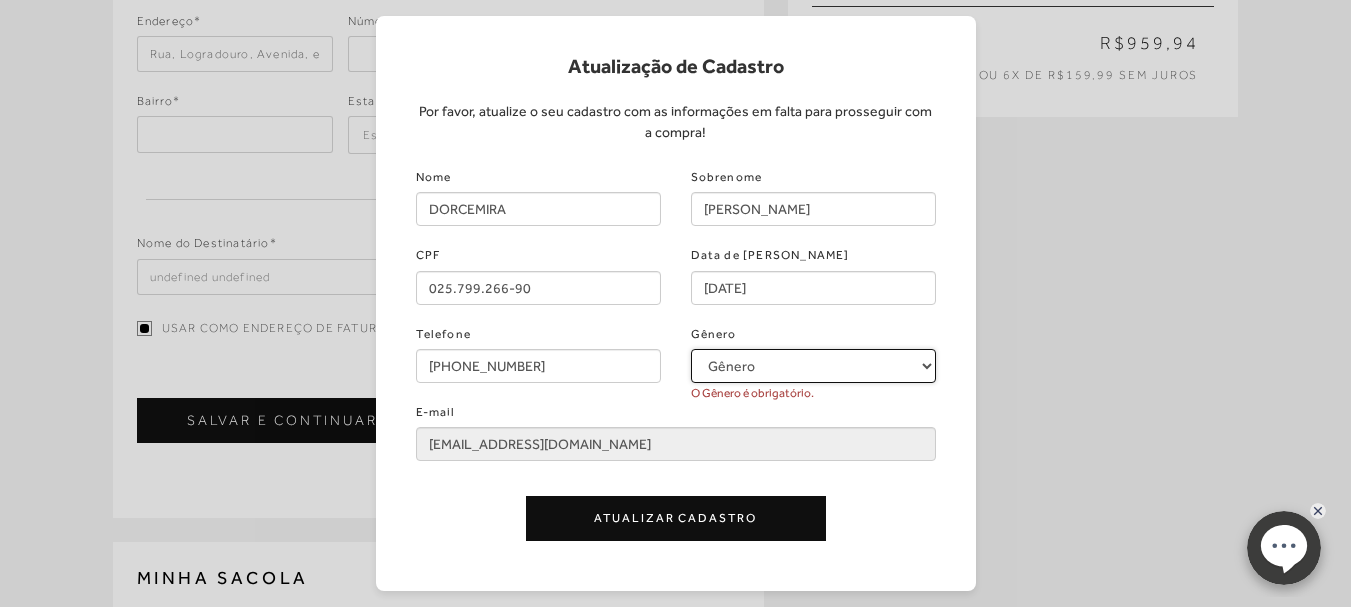 click on "Gênero Feminino Masculino" at bounding box center [813, 366] 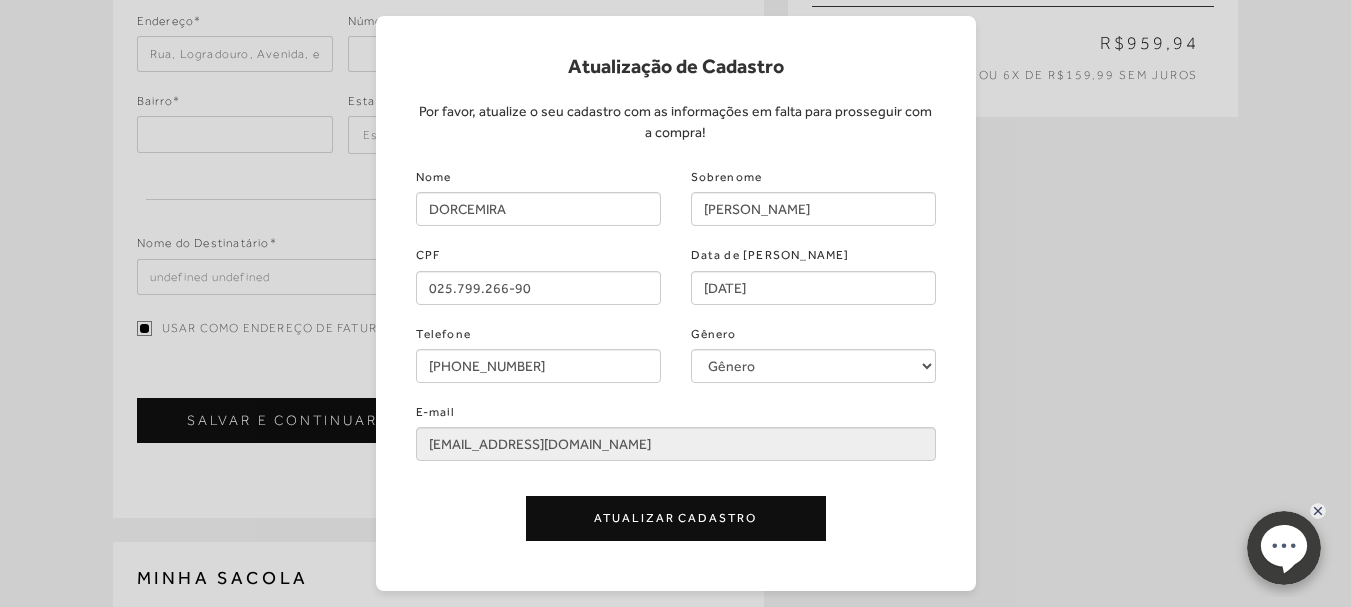 click on "Atualizar Cadastro" at bounding box center (676, 518) 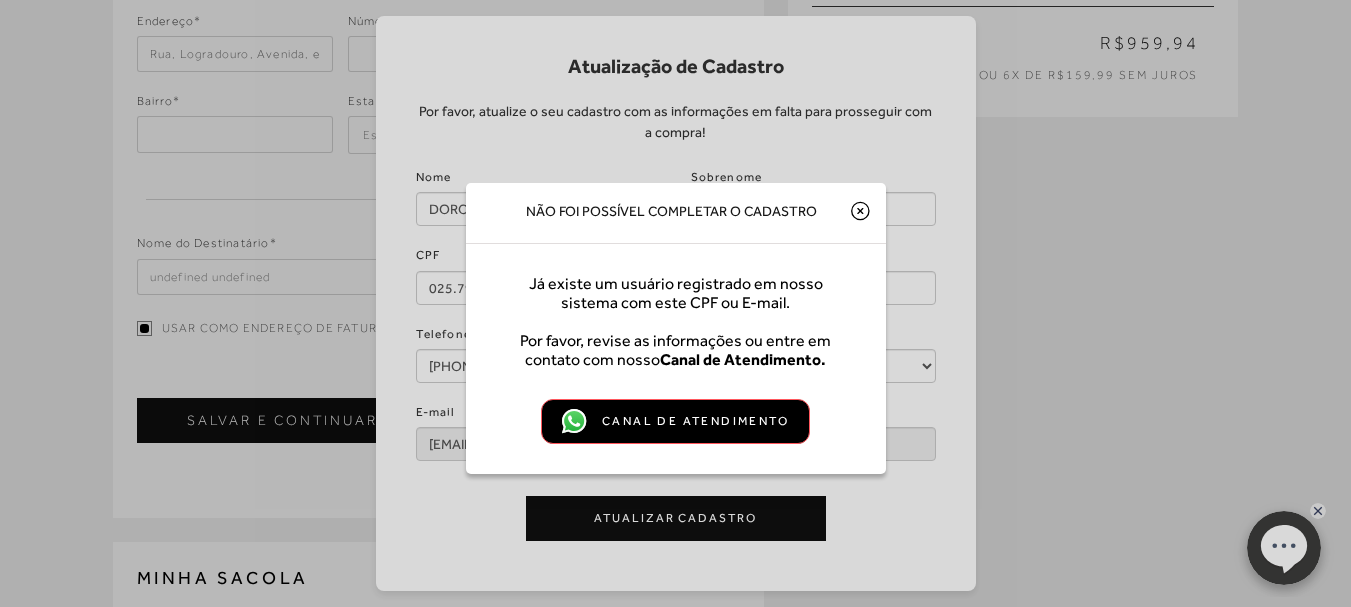 click on "Canal de Atendimento" at bounding box center [675, 421] 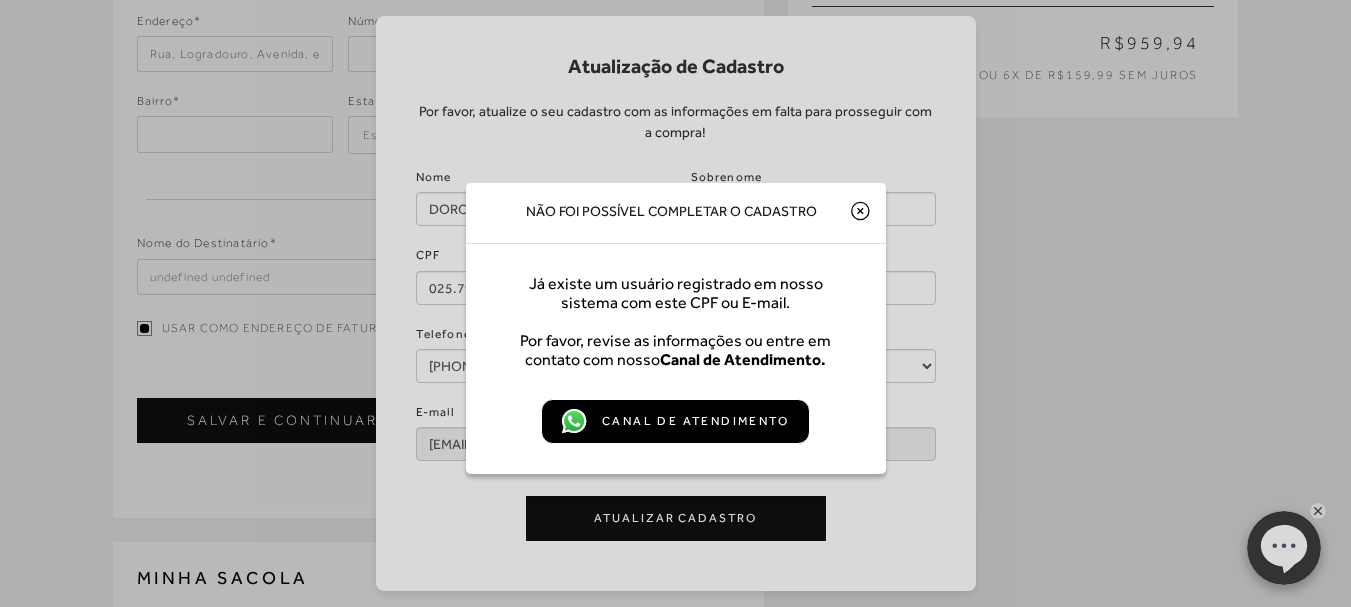 click 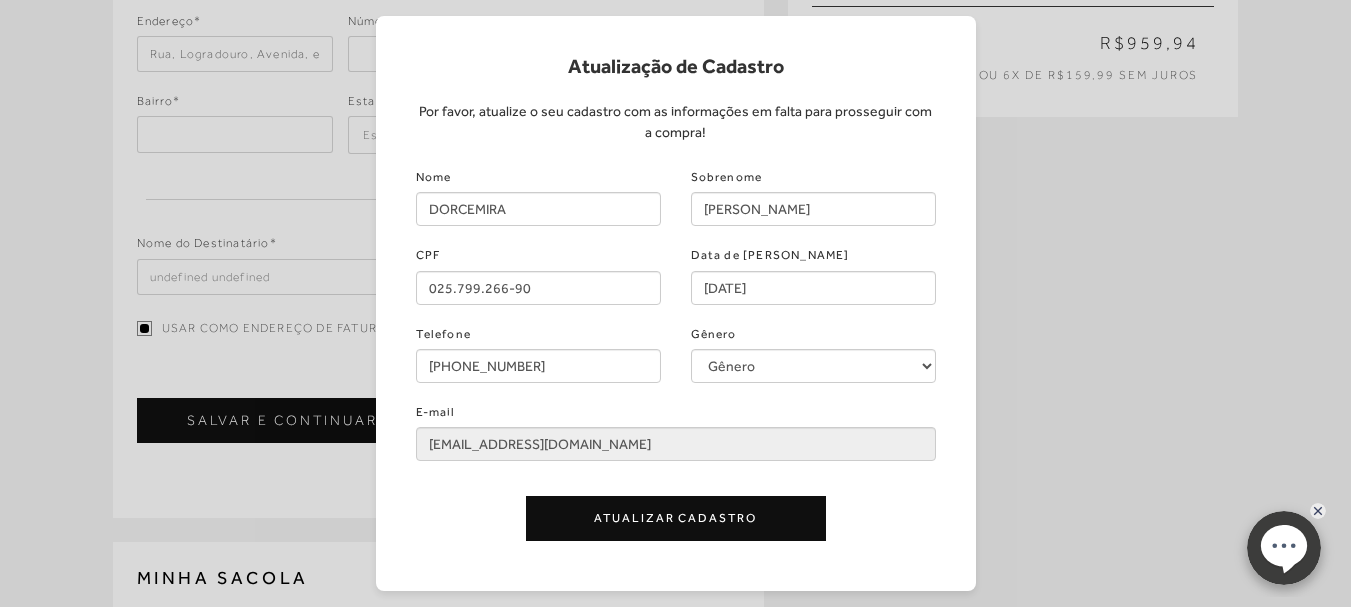 click on "Atualização de Cadastro
Por favor, atualize o seu cadastro com as informações em falta para prosseguir com a compra!
Nome
DORCEMIRA
Sobrenome
[PERSON_NAME]
CPF
025.799.266-90
Data de Nascimento
[DATE]
Telefone
[PHONE_NUMBER]
Gênero
Gênero Feminino Masculino
E-mail
[EMAIL_ADDRESS][DOMAIN_NAME]
Atualizar Cadastro" at bounding box center (675, 303) 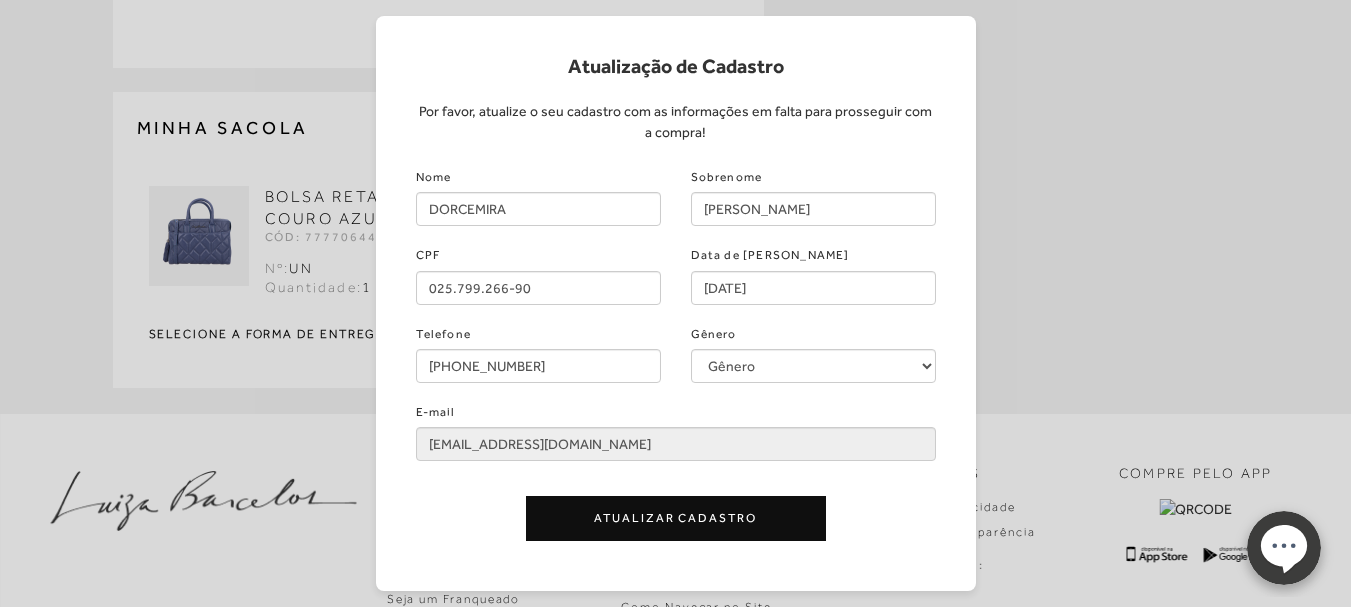 scroll, scrollTop: 800, scrollLeft: 0, axis: vertical 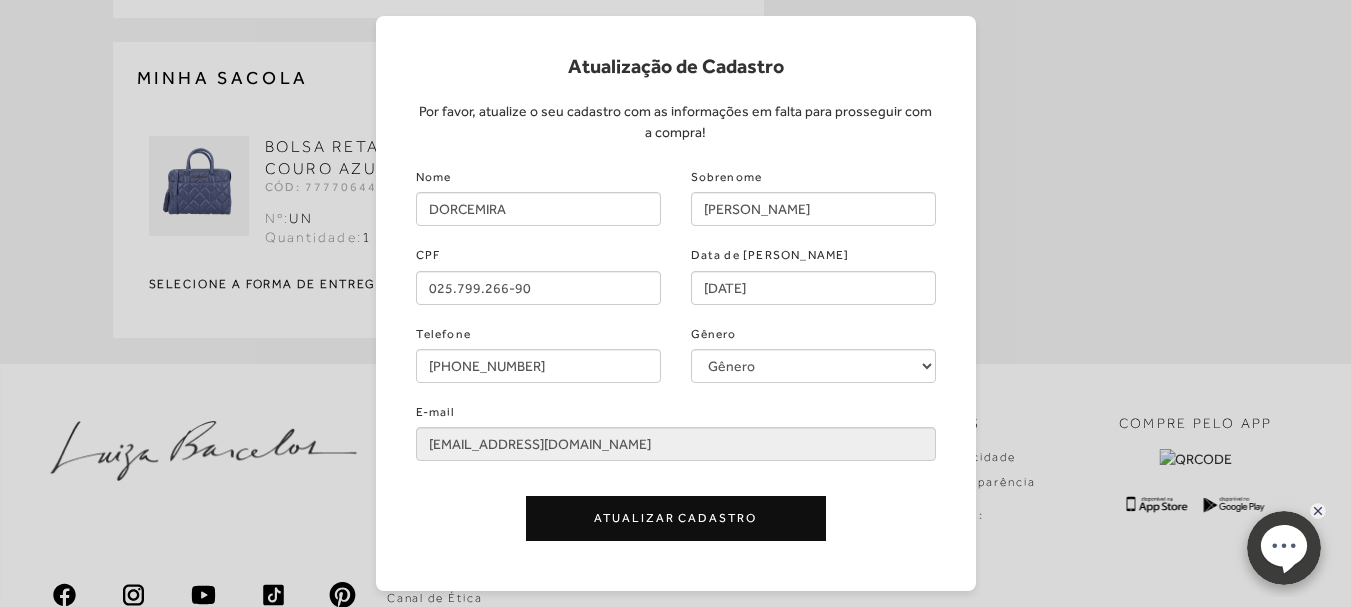 drag, startPoint x: 1260, startPoint y: 538, endPoint x: 2567, endPoint y: 994, distance: 1384.2633 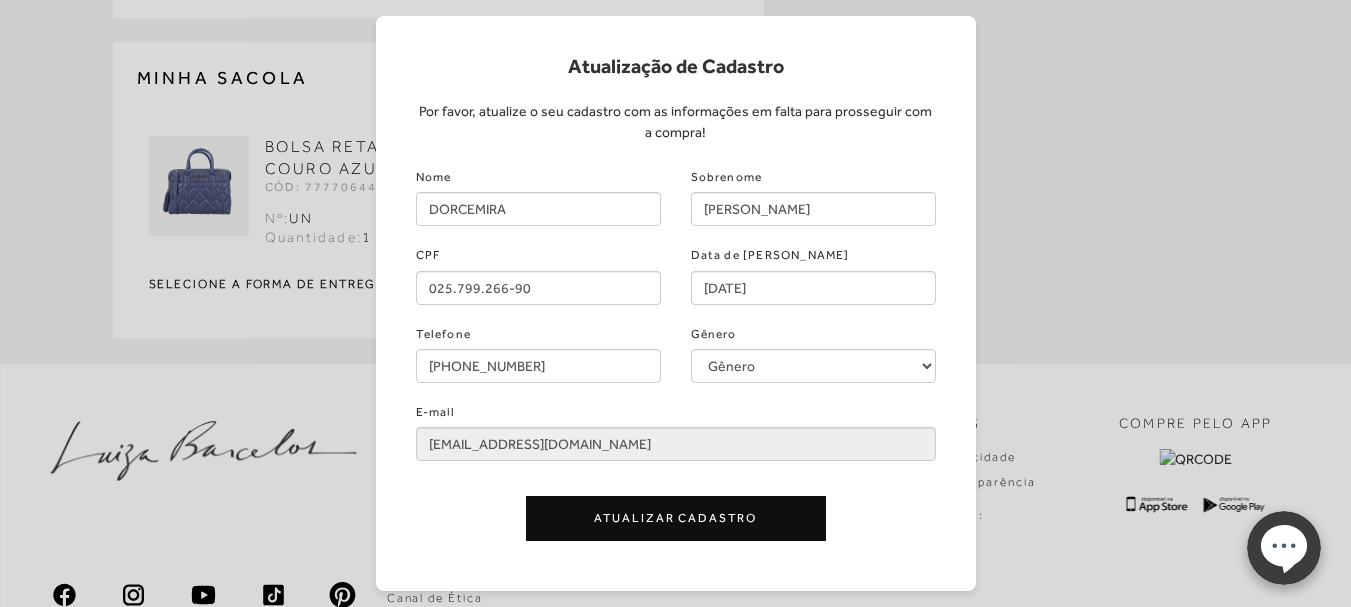 click on "Atualização de Cadastro
Por favor, atualize o seu cadastro com as informações em falta para prosseguir com a compra!
Nome
DORCEMIRA
Sobrenome
[PERSON_NAME]
CPF
025.799.266-90
Data de Nascimento
[DATE]
Telefone
[PHONE_NUMBER]
Gênero
Gênero Feminino Masculino
E-mail
[EMAIL_ADDRESS][DOMAIN_NAME]
Atualizar Cadastro" at bounding box center [675, 303] 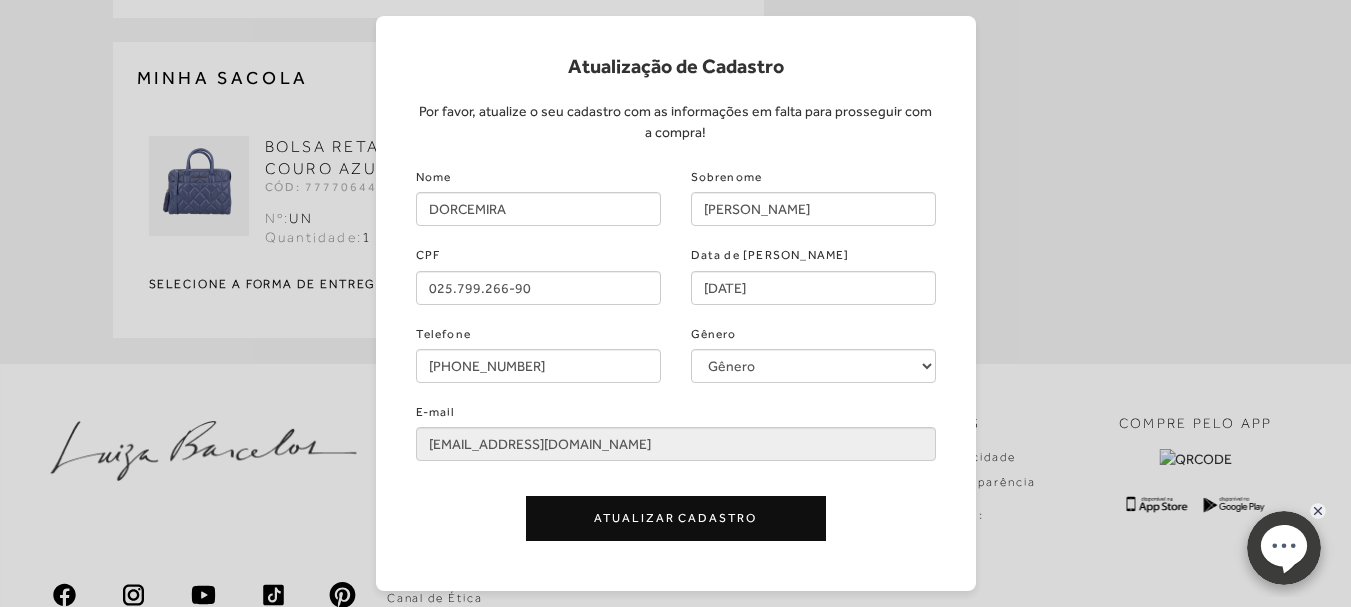 click on "Atualização de Cadastro
Por favor, atualize o seu cadastro com as informações em falta para prosseguir com a compra!
Nome
DORCEMIRA
Sobrenome
[PERSON_NAME]
CPF
025.799.266-90
Data de Nascimento
[DATE]
Telefone
[PHONE_NUMBER]
Gênero
Gênero Feminino Masculino
E-mail
[EMAIL_ADDRESS][DOMAIN_NAME]
Atualizar Cadastro" at bounding box center (675, 303) 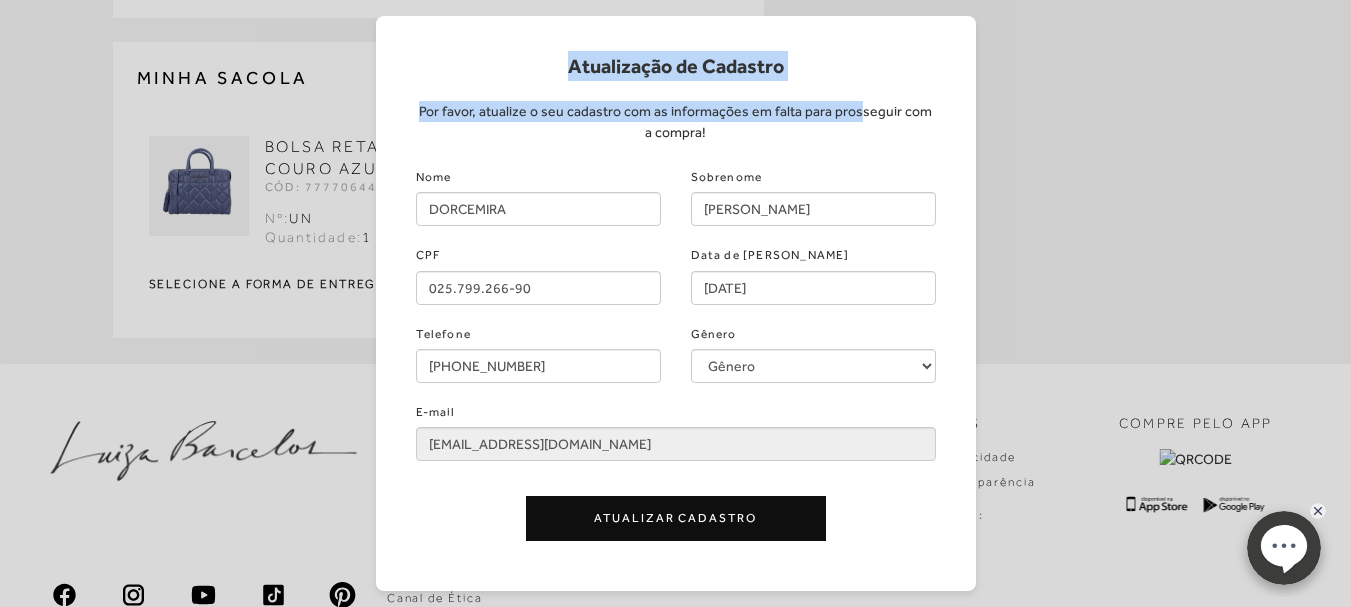 drag, startPoint x: 521, startPoint y: 57, endPoint x: 853, endPoint y: 107, distance: 335.74396 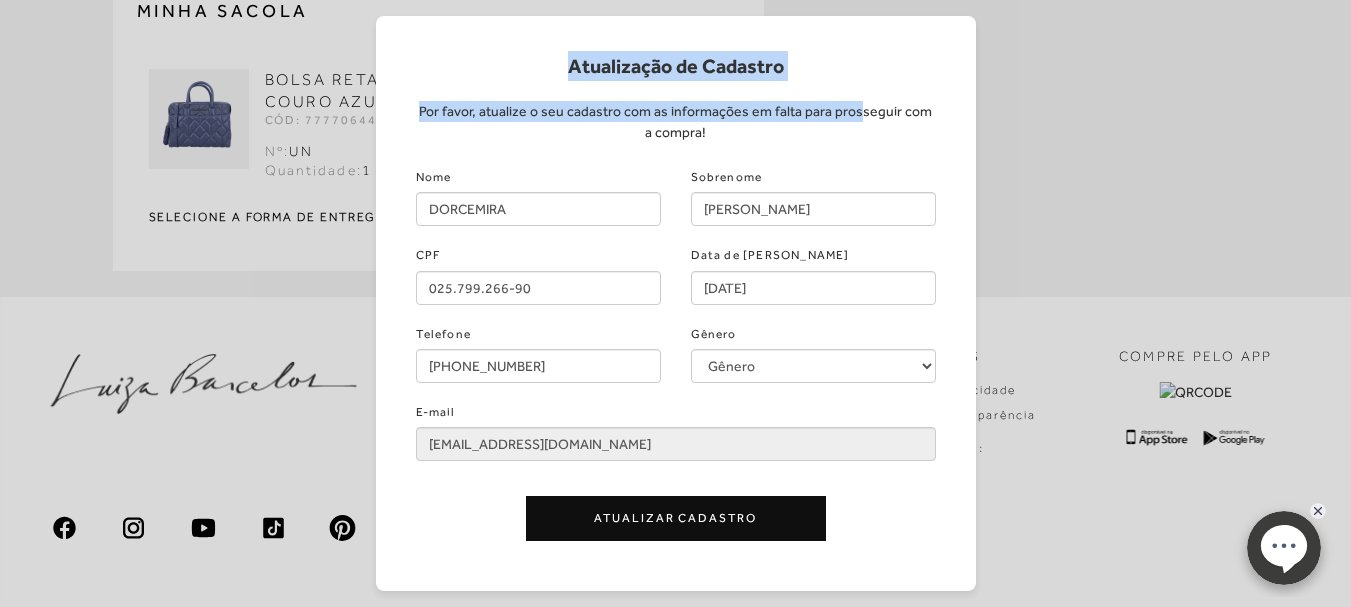 scroll, scrollTop: 940, scrollLeft: 0, axis: vertical 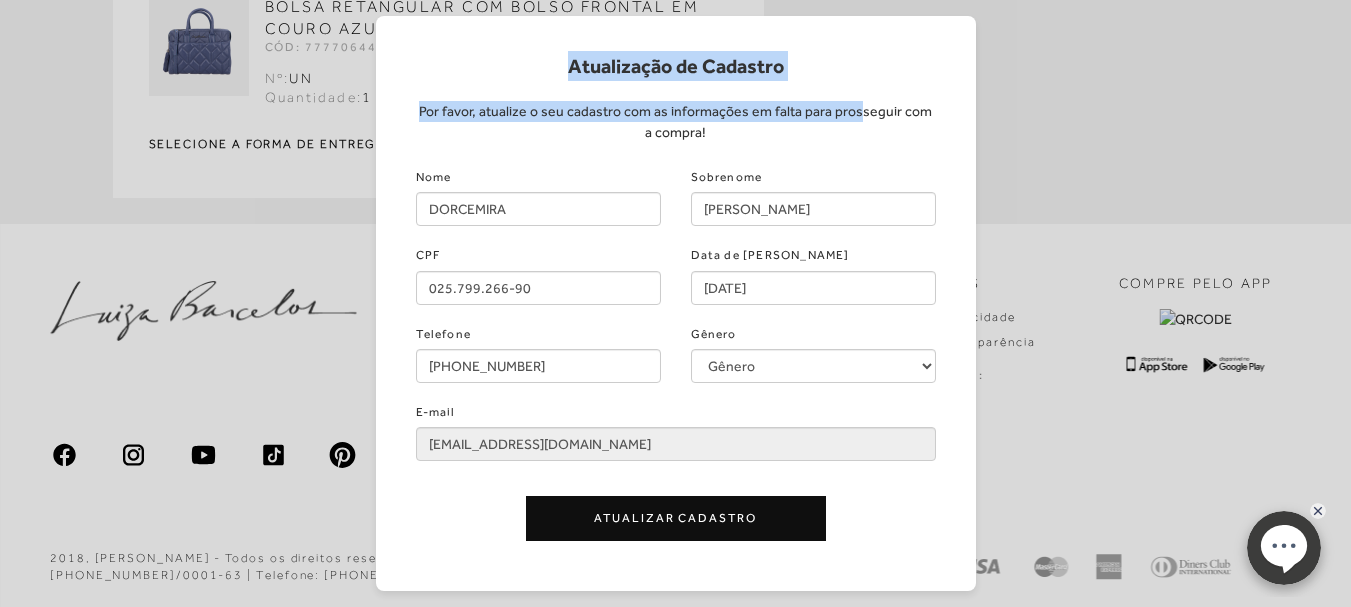 click on "Atualizar Cadastro" at bounding box center [676, 518] 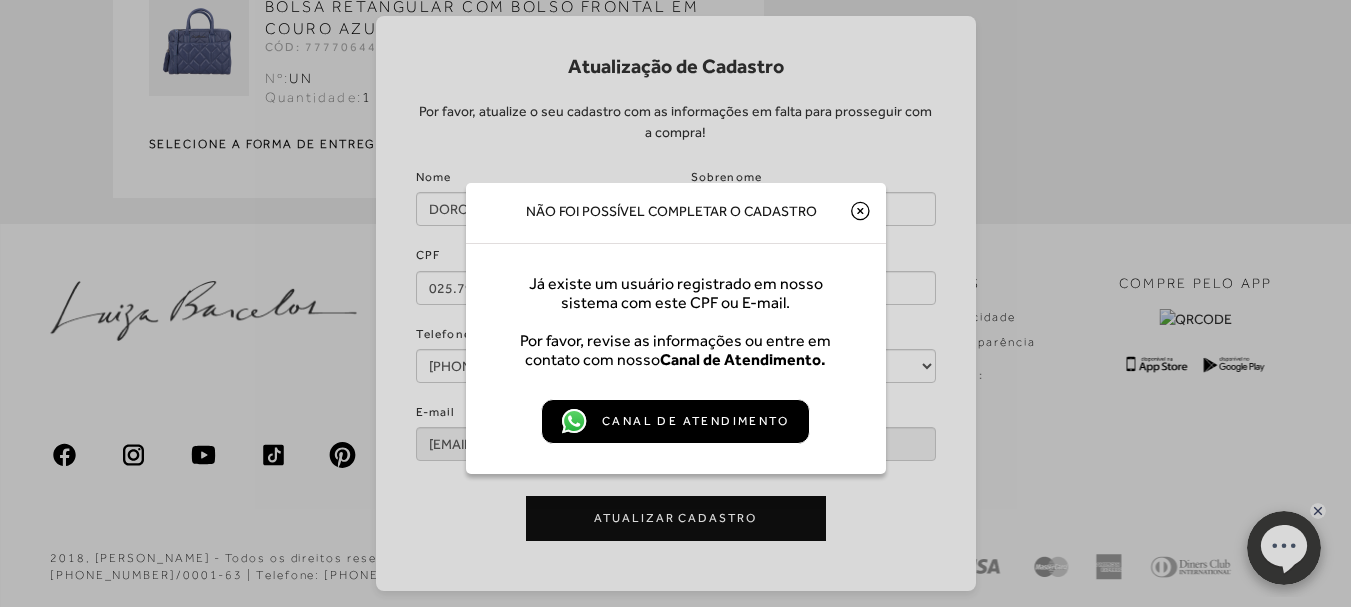 click 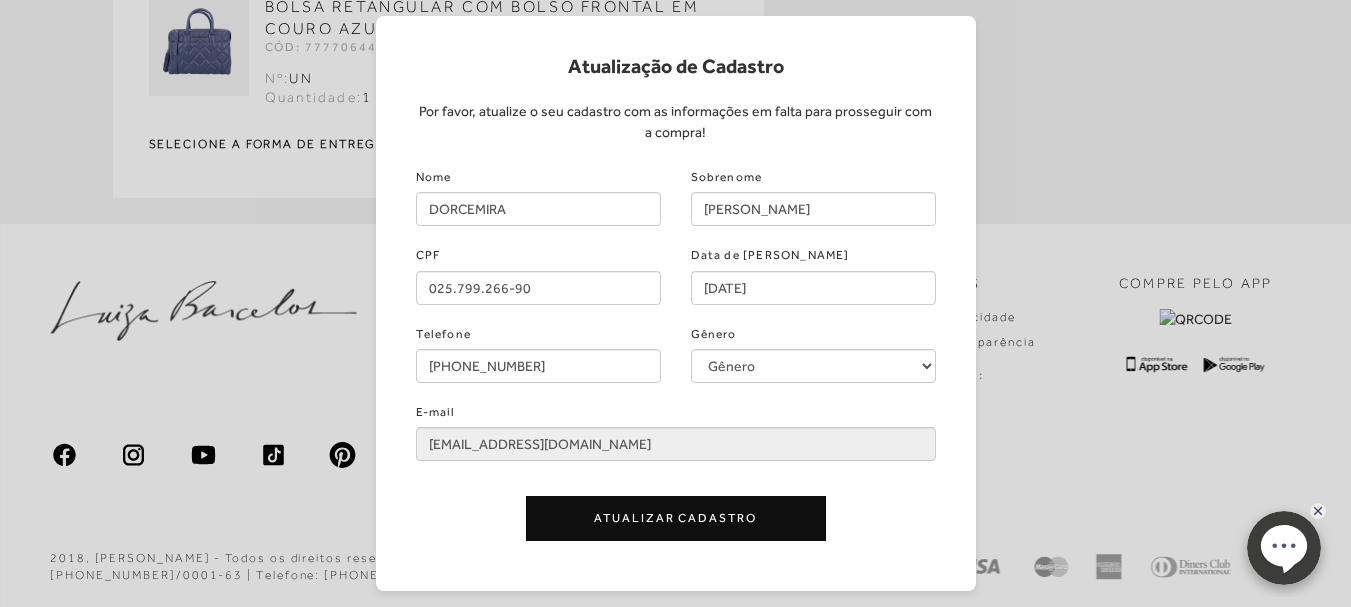click on "Atualização de Cadastro
Por favor, atualize o seu cadastro com as informações em falta para prosseguir com a compra!
Nome
DORCEMIRA
Sobrenome
[PERSON_NAME]
CPF
025.799.266-90
Data de Nascimento
[DATE]
Telefone
[PHONE_NUMBER]
Gênero
Gênero Feminino Masculino
E-mail
[EMAIL_ADDRESS][DOMAIN_NAME]
Atualizar Cadastro" at bounding box center [675, 303] 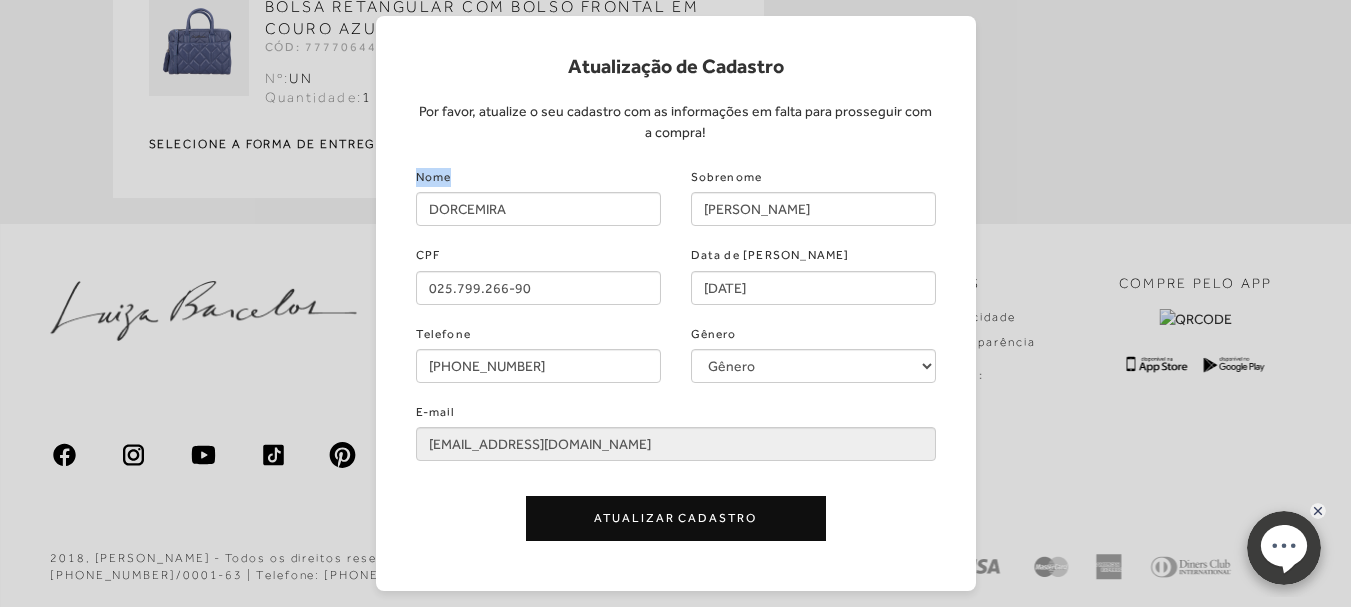click on "Atualização de Cadastro
Por favor, atualize o seu cadastro com as informações em falta para prosseguir com a compra!
Nome
DORCEMIRA
Sobrenome
[PERSON_NAME]
CPF
025.799.266-90
Data de Nascimento
[DATE]
Telefone
[PHONE_NUMBER]
Gênero
Gênero Feminino Masculino
E-mail
[EMAIL_ADDRESS][DOMAIN_NAME]
Atualizar Cadastro" at bounding box center (675, 303) 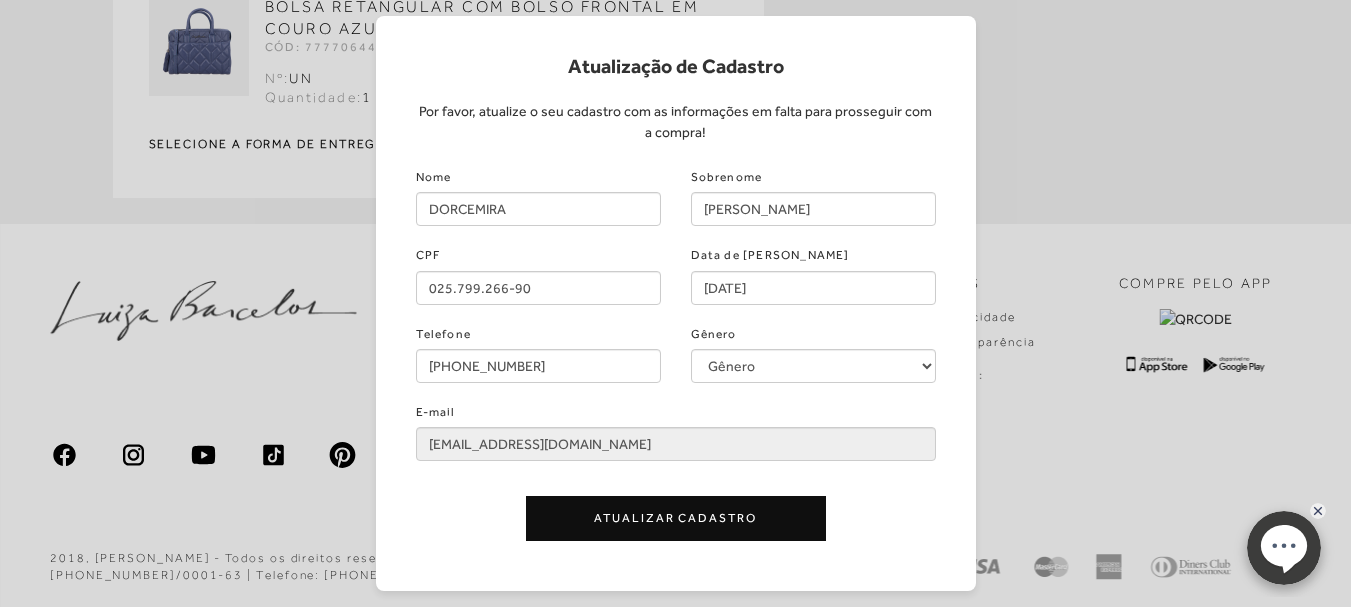 click on "Atualização de Cadastro
Por favor, atualize o seu cadastro com as informações em falta para prosseguir com a compra!
Nome
DORCEMIRA
Sobrenome
[PERSON_NAME]
CPF
025.799.266-90
Data de Nascimento
[DATE]
Telefone
[PHONE_NUMBER]
Gênero
Gênero Feminino Masculino
E-mail
[EMAIL_ADDRESS][DOMAIN_NAME]
Atualizar Cadastro" at bounding box center [675, 303] 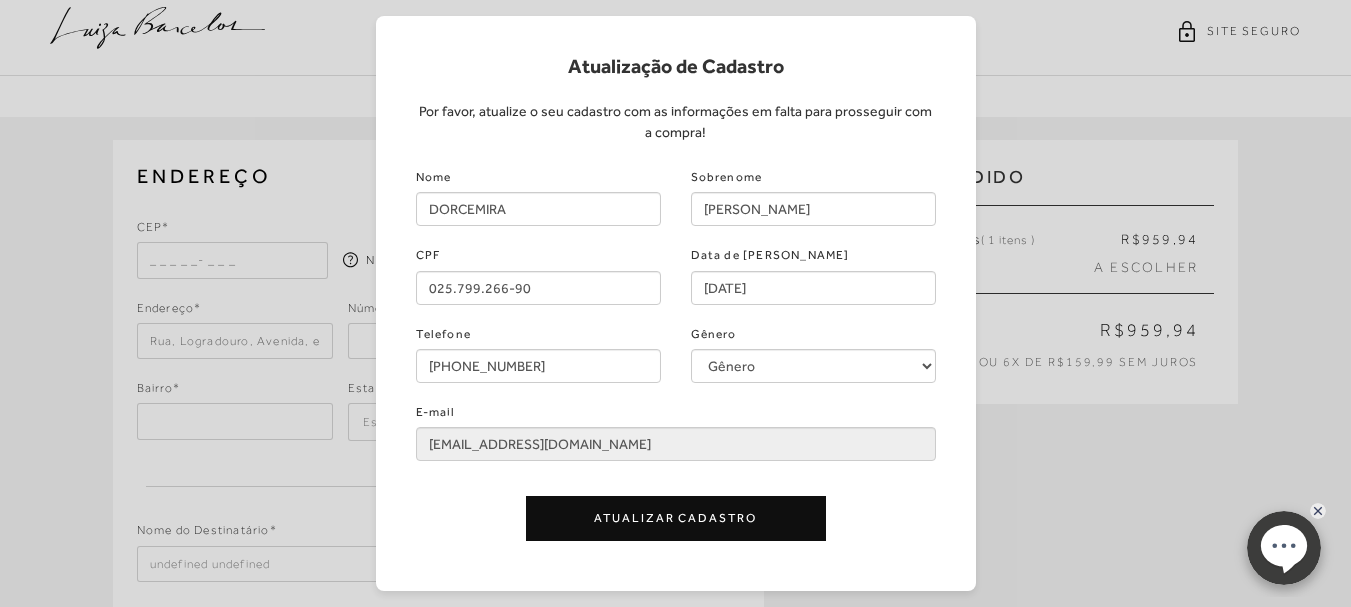 scroll, scrollTop: 0, scrollLeft: 0, axis: both 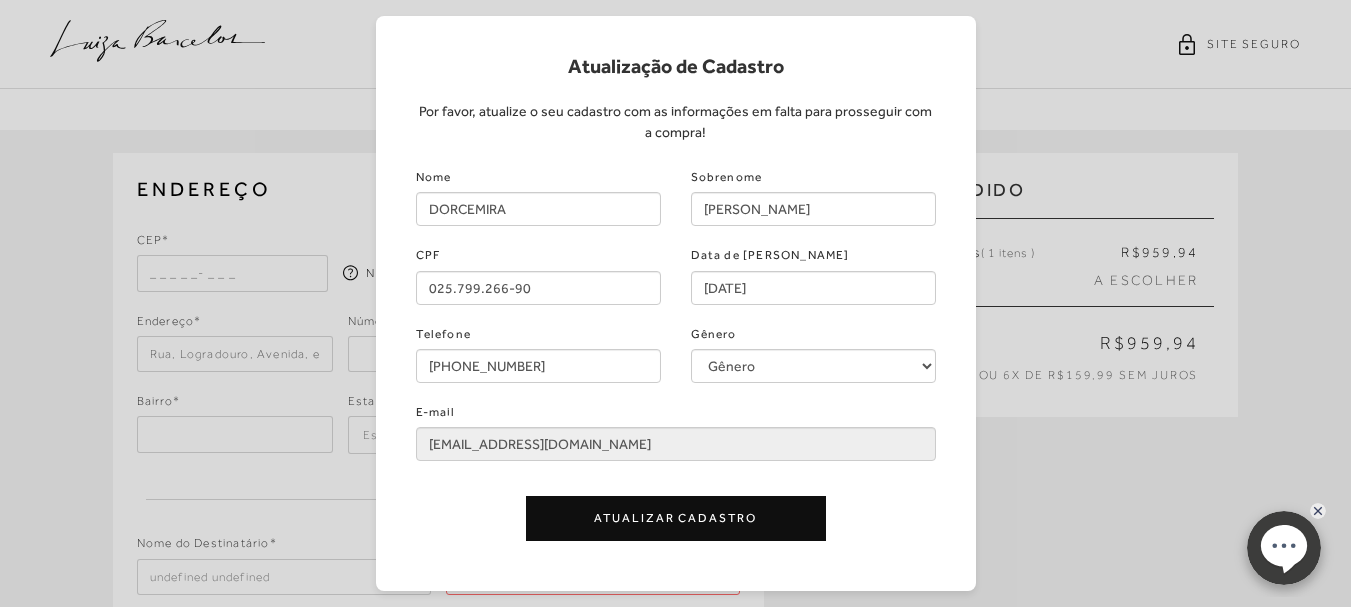 click on "Atualização de Cadastro
Por favor, atualize o seu cadastro com as informações em falta para prosseguir com a compra!
Nome
DORCEMIRA
Sobrenome
[PERSON_NAME]
CPF
025.799.266-90
Data de Nascimento
[DATE]
Telefone
[PHONE_NUMBER]
Gênero
Gênero Feminino Masculino
E-mail
[EMAIL_ADDRESS][DOMAIN_NAME]
Atualizar Cadastro" at bounding box center [675, 303] 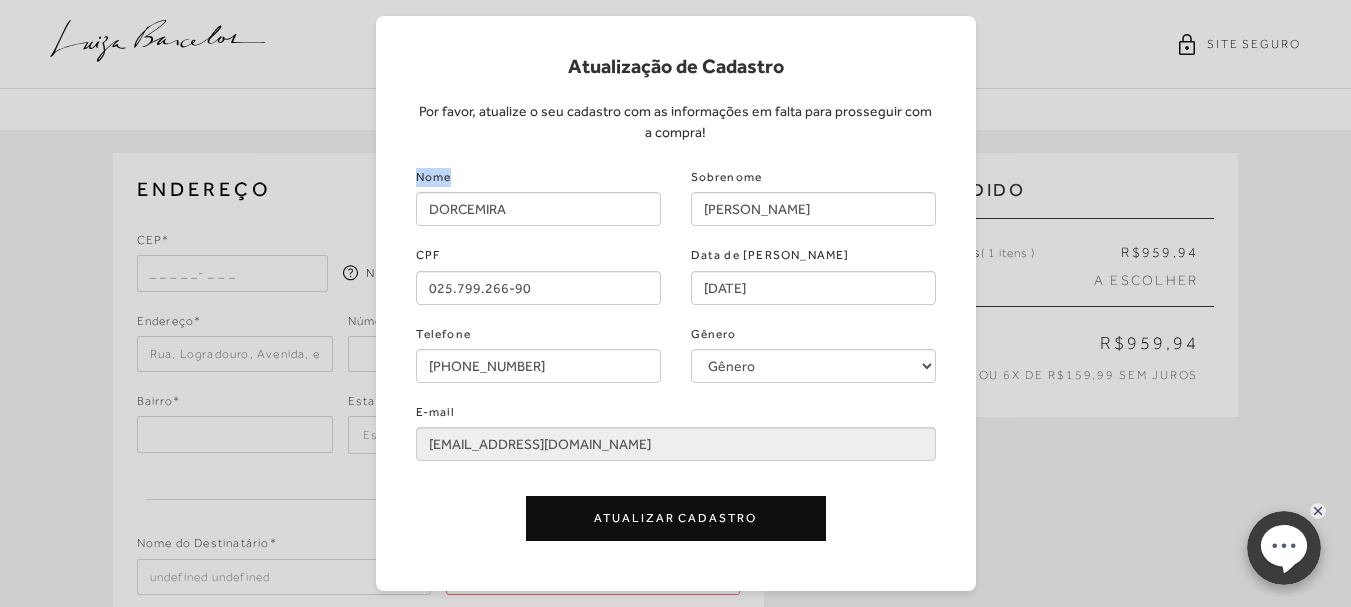 click on "Atualização de Cadastro
Por favor, atualize o seu cadastro com as informações em falta para prosseguir com a compra!
Nome
DORCEMIRA
Sobrenome
[PERSON_NAME]
CPF
025.799.266-90
Data de Nascimento
[DATE]
Telefone
[PHONE_NUMBER]
Gênero
Gênero Feminino Masculino
E-mail
[EMAIL_ADDRESS][DOMAIN_NAME]
Atualizar Cadastro" at bounding box center [675, 303] 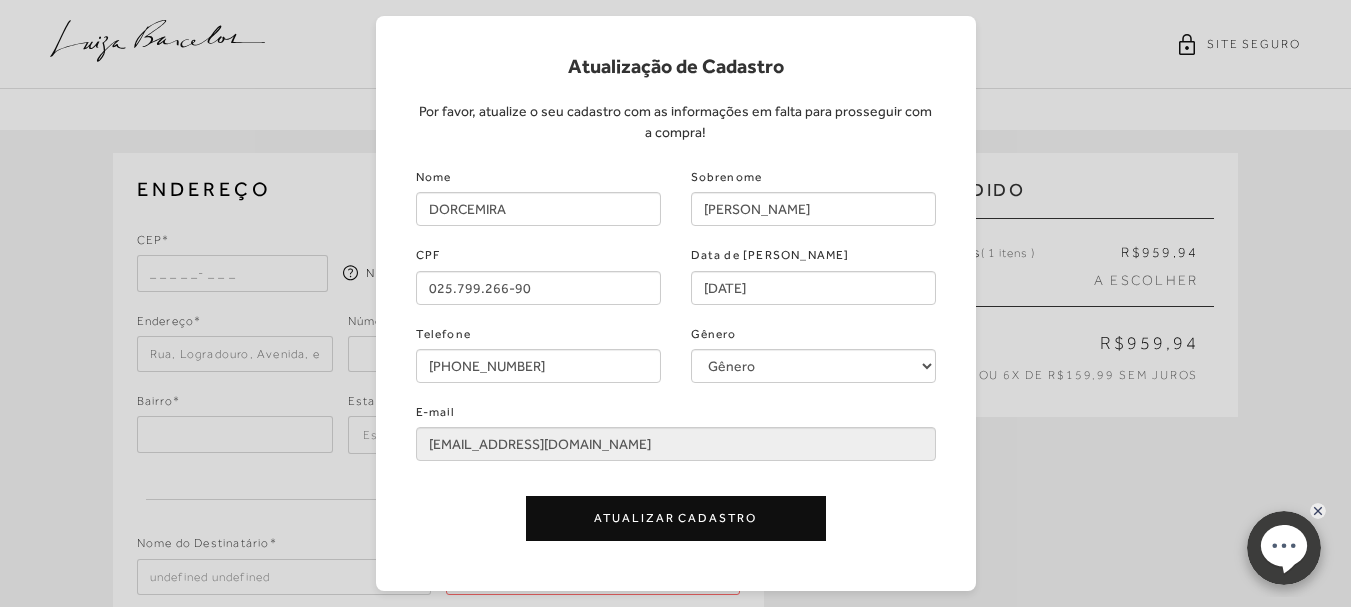 click on "Atualização de Cadastro
Por favor, atualize o seu cadastro com as informações em falta para prosseguir com a compra!
Nome
DORCEMIRA
Sobrenome
[PERSON_NAME]
CPF
025.799.266-90
Data de Nascimento
[DATE]
Telefone
[PHONE_NUMBER]
Gênero
Gênero Feminino Masculino
E-mail
[EMAIL_ADDRESS][DOMAIN_NAME]
Atualizar Cadastro" at bounding box center [675, 303] 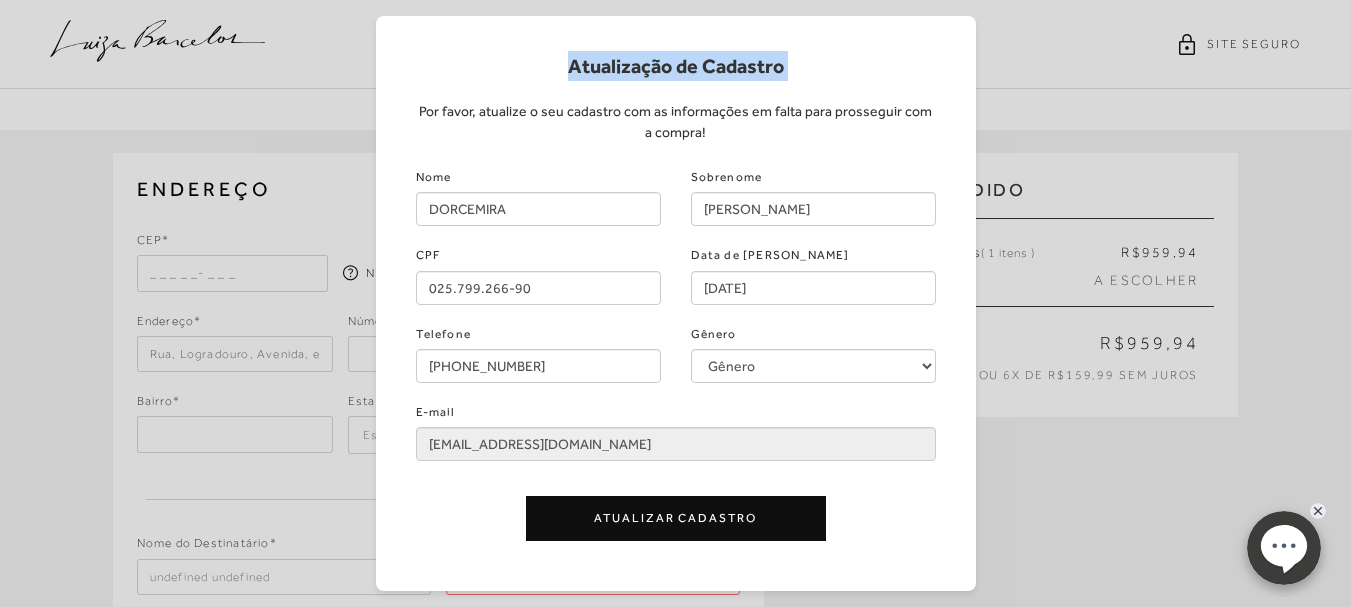 click on "Atualização de Cadastro
Por favor, atualize o seu cadastro com as informações em falta para prosseguir com a compra!
Nome
DORCEMIRA
Sobrenome
[PERSON_NAME]
CPF
025.799.266-90
Data de Nascimento
[DATE]
Telefone
[PHONE_NUMBER]
Gênero
Gênero Feminino Masculino
E-mail
[EMAIL_ADDRESS][DOMAIN_NAME]
Atualizar Cadastro" at bounding box center (675, 303) 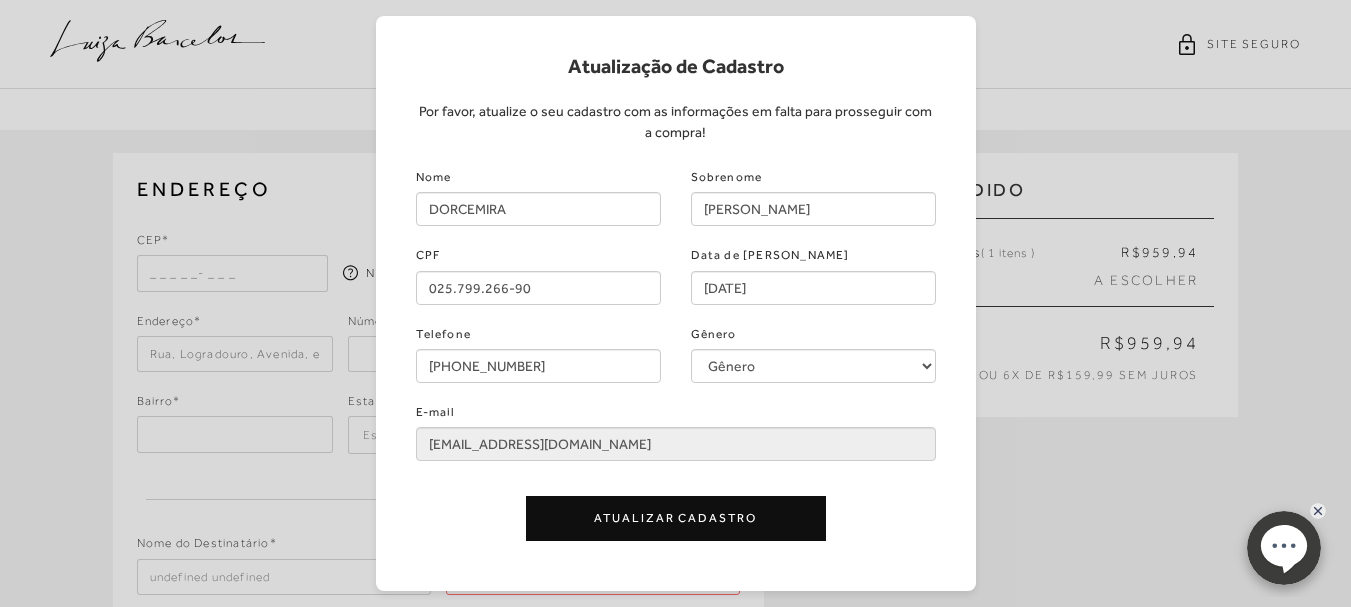 click on "Atualização de Cadastro
Por favor, atualize o seu cadastro com as informações em falta para prosseguir com a compra!
Nome
DORCEMIRA
Sobrenome
[PERSON_NAME]
CPF
025.799.266-90
Data de Nascimento
[DATE]
Telefone
[PHONE_NUMBER]
Gênero
Gênero Feminino Masculino
E-mail
[EMAIL_ADDRESS][DOMAIN_NAME]
Atualizar Cadastro" at bounding box center [675, 303] 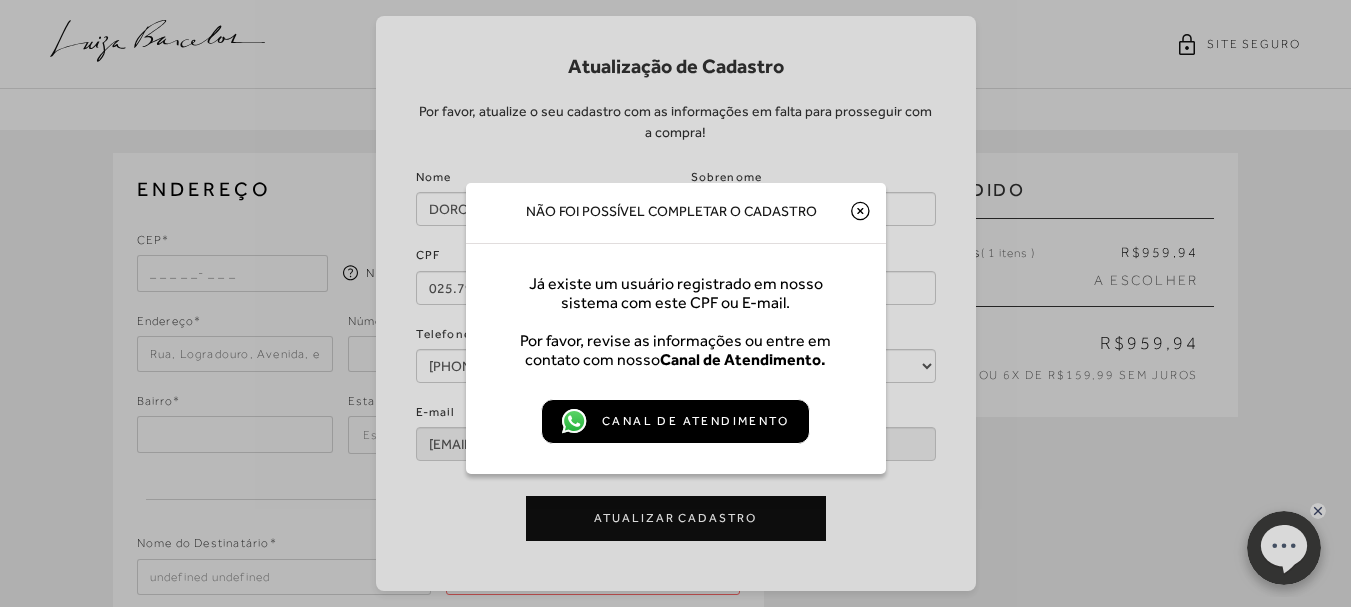 click on "Não foi possível completar o cadastro
Já existe um usuário registrado em nosso sistema com este CPF ou E-mail. Por favor, revise as informações ou entre em contato com nosso  Canal de Atendimento.
Canal de Atendimento" at bounding box center (675, 303) 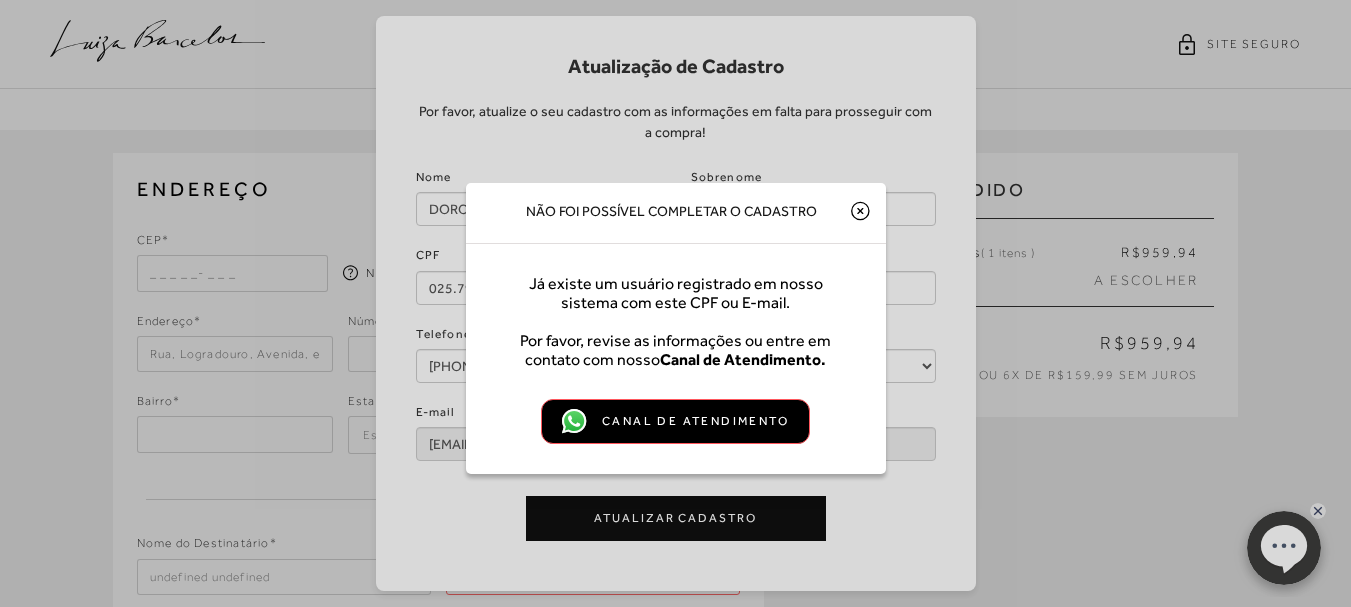 drag, startPoint x: 594, startPoint y: 482, endPoint x: 600, endPoint y: 437, distance: 45.39824 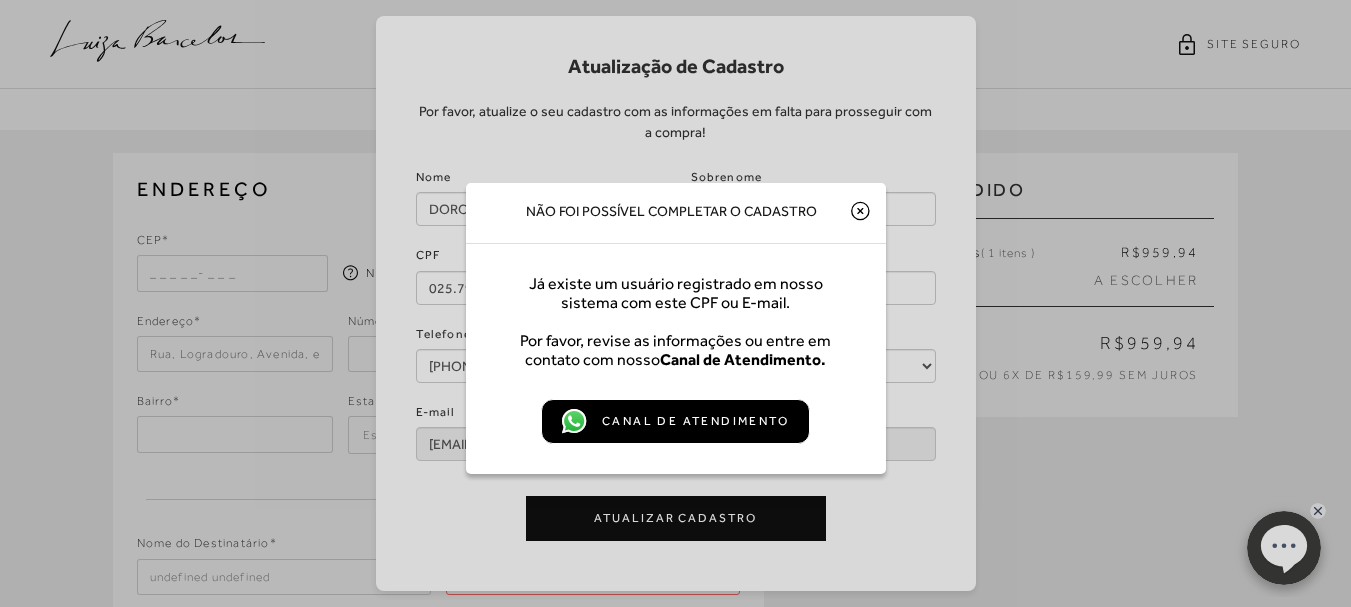 click 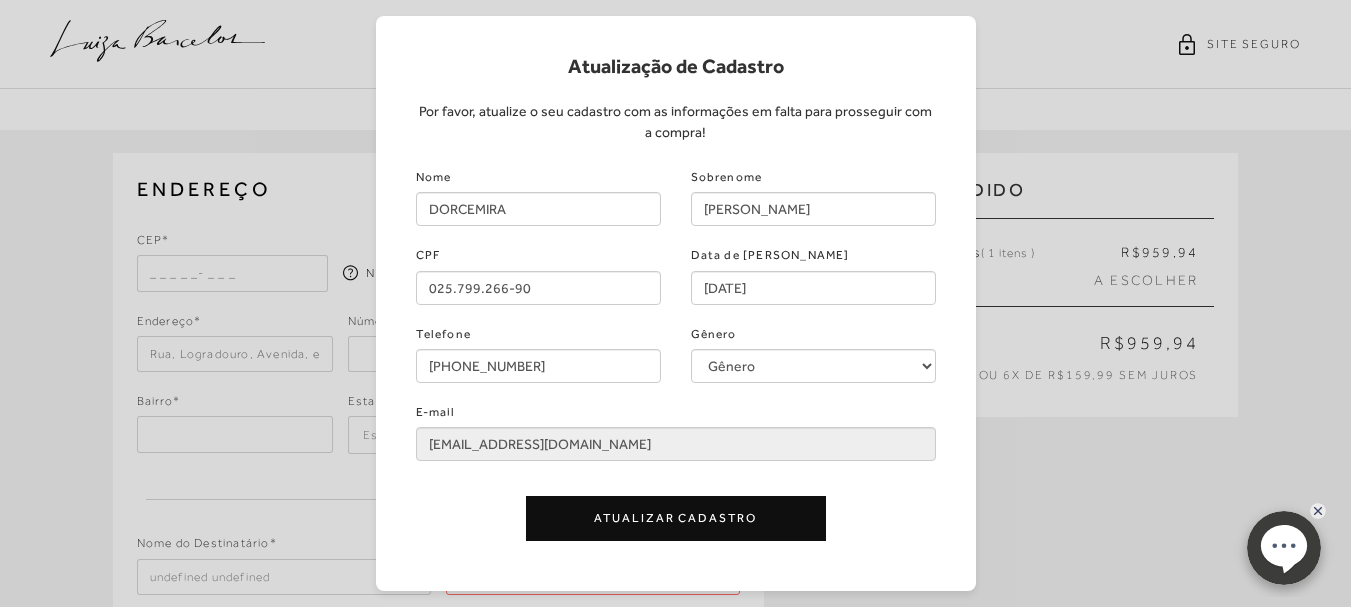 click on "Atualização de Cadastro
Por favor, atualize o seu cadastro com as informações em falta para prosseguir com a compra!
Nome
DORCEMIRA
Sobrenome
[PERSON_NAME]
CPF
025.799.266-90
Data de Nascimento
[DATE]
Telefone
[PHONE_NUMBER]
Gênero
Gênero Feminino Masculino
E-mail
[EMAIL_ADDRESS][DOMAIN_NAME]
Atualizar Cadastro" at bounding box center [675, 303] 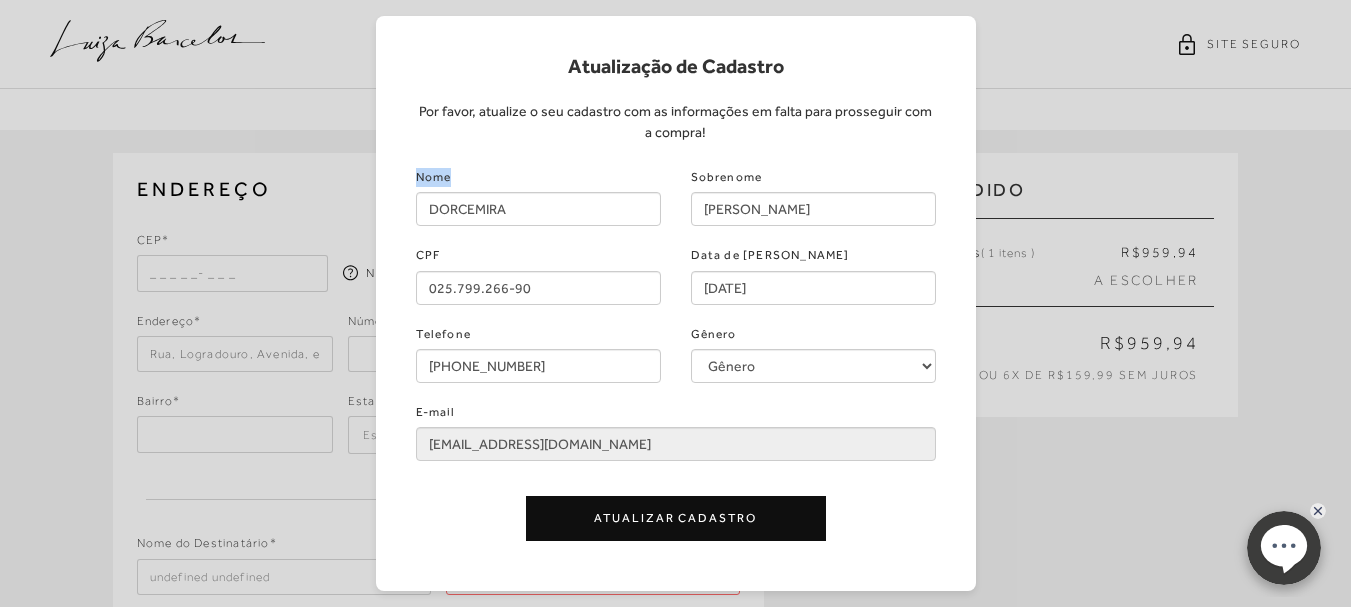click on "Atualização de Cadastro
Por favor, atualize o seu cadastro com as informações em falta para prosseguir com a compra!
Nome
DORCEMIRA
Sobrenome
[PERSON_NAME]
CPF
025.799.266-90
Data de Nascimento
[DATE]
Telefone
[PHONE_NUMBER]
Gênero
Gênero Feminino Masculino
E-mail
[EMAIL_ADDRESS][DOMAIN_NAME]
Atualizar Cadastro" at bounding box center [675, 303] 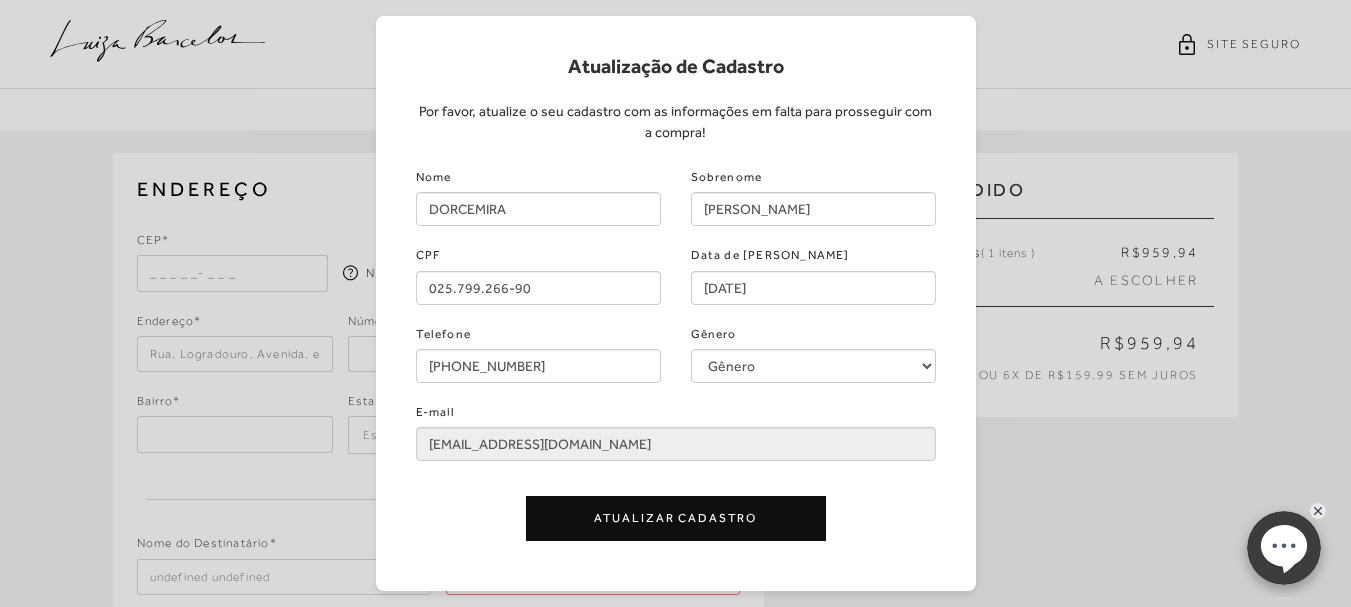 click on "Atualização de Cadastro
Por favor, atualize o seu cadastro com as informações em falta para prosseguir com a compra!
Nome
DORCEMIRA
Sobrenome
[PERSON_NAME]
CPF
025.799.266-90
Data de Nascimento
[DATE]
Telefone
[PHONE_NUMBER]
Gênero
Gênero Feminino Masculino
E-mail
[EMAIL_ADDRESS][DOMAIN_NAME]
Atualizar Cadastro" at bounding box center (675, 303) 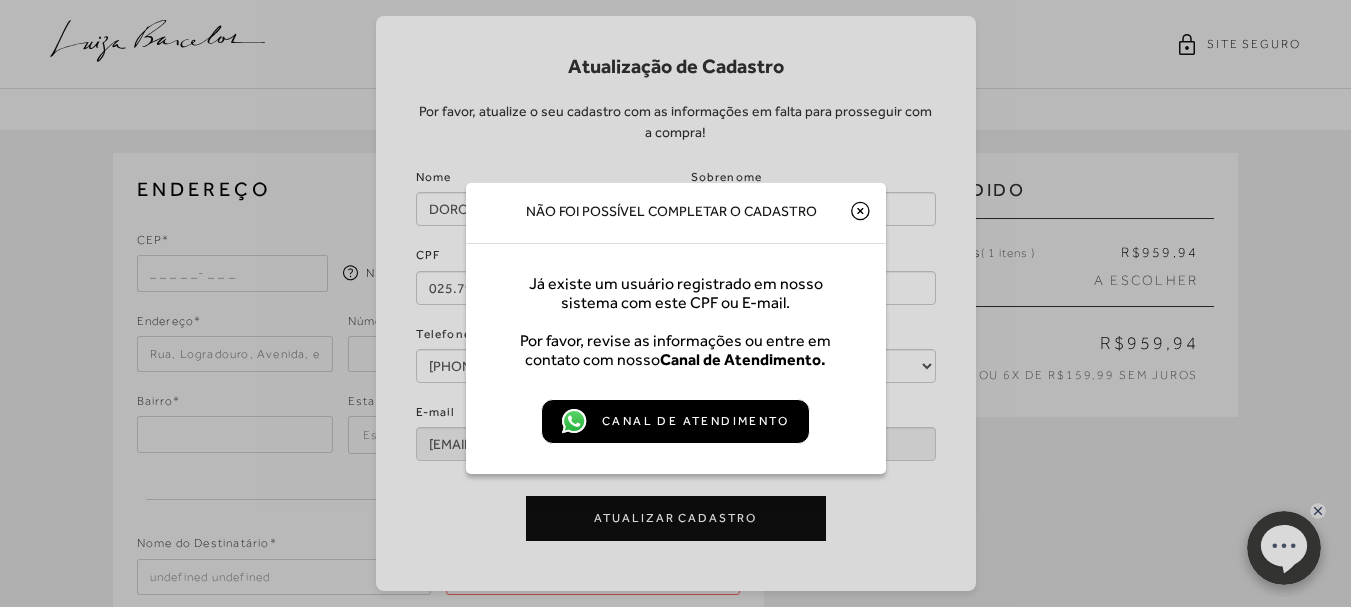 click 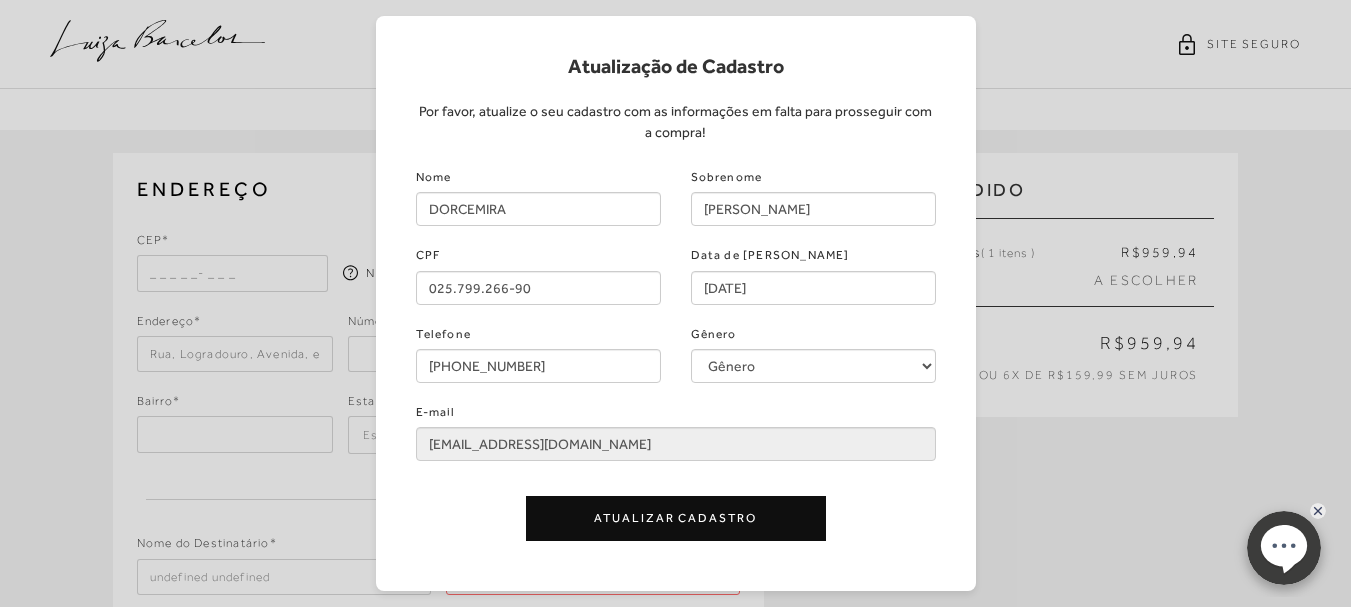 click on "Atualizar Cadastro" at bounding box center [676, 518] 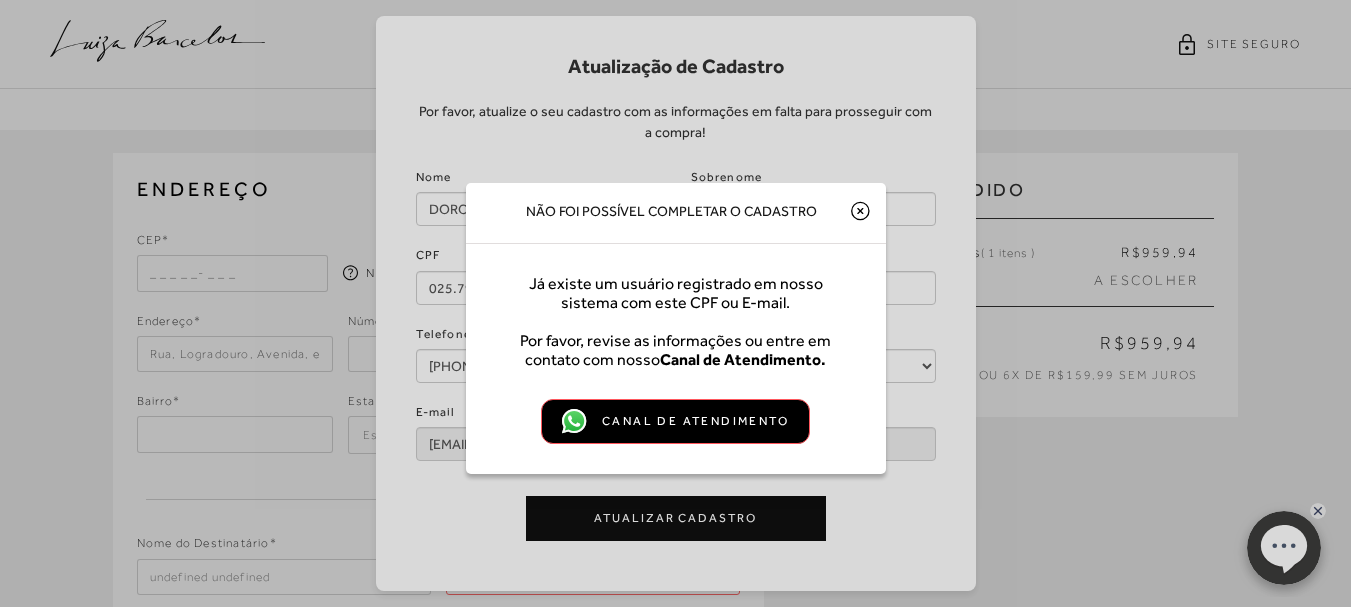 click on "Canal de Atendimento" at bounding box center [695, 421] 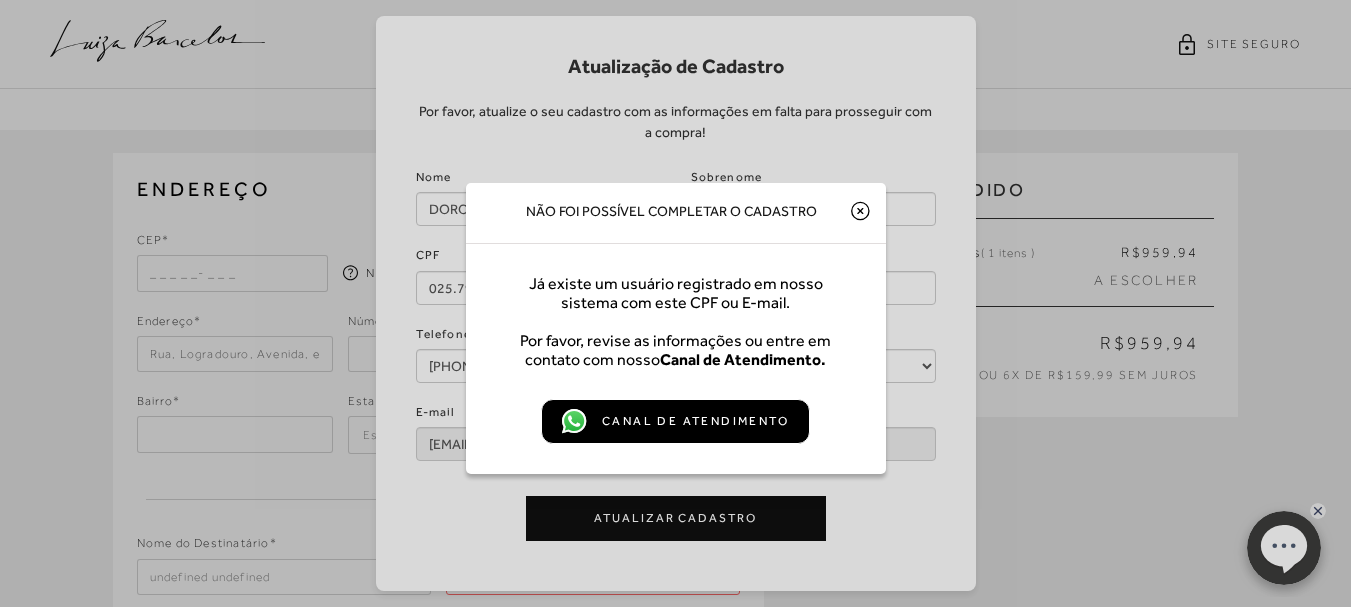 click 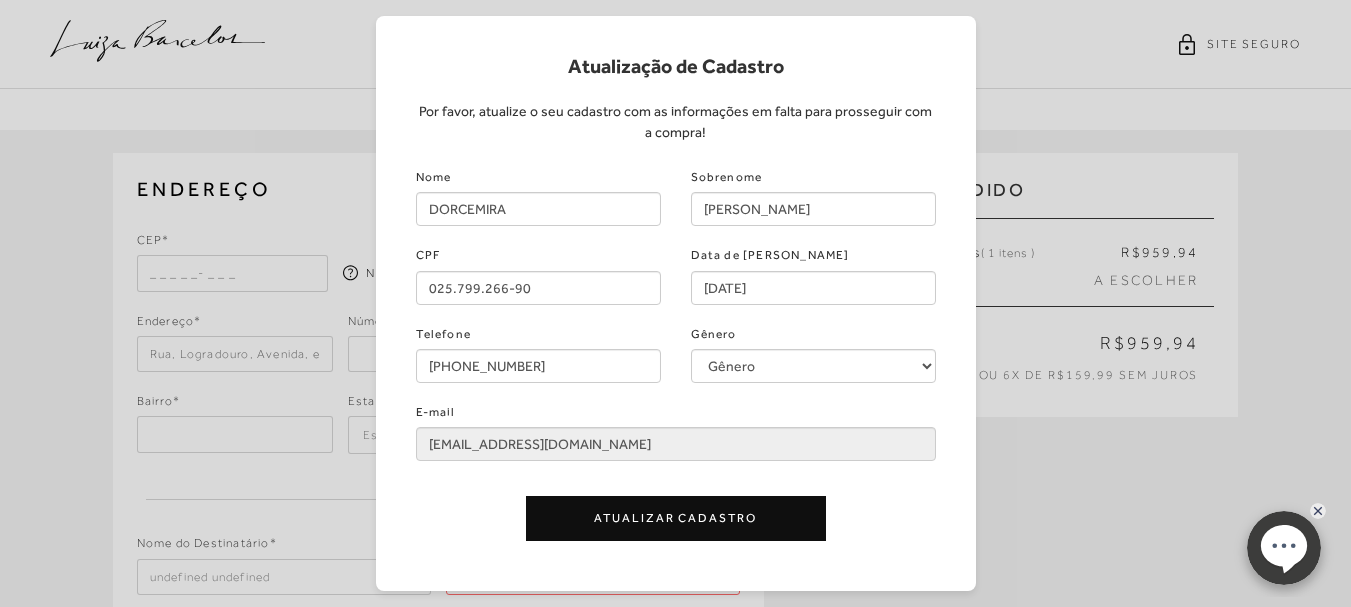 click on "Atualização de Cadastro" at bounding box center [676, 66] 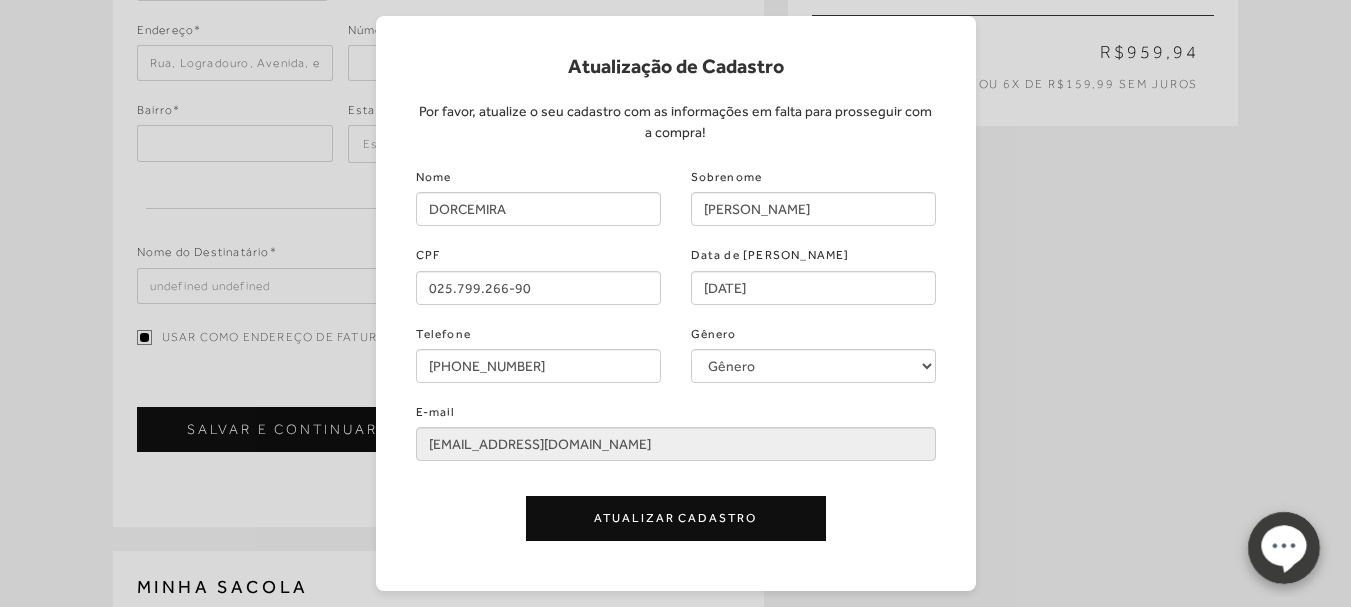scroll, scrollTop: 300, scrollLeft: 0, axis: vertical 